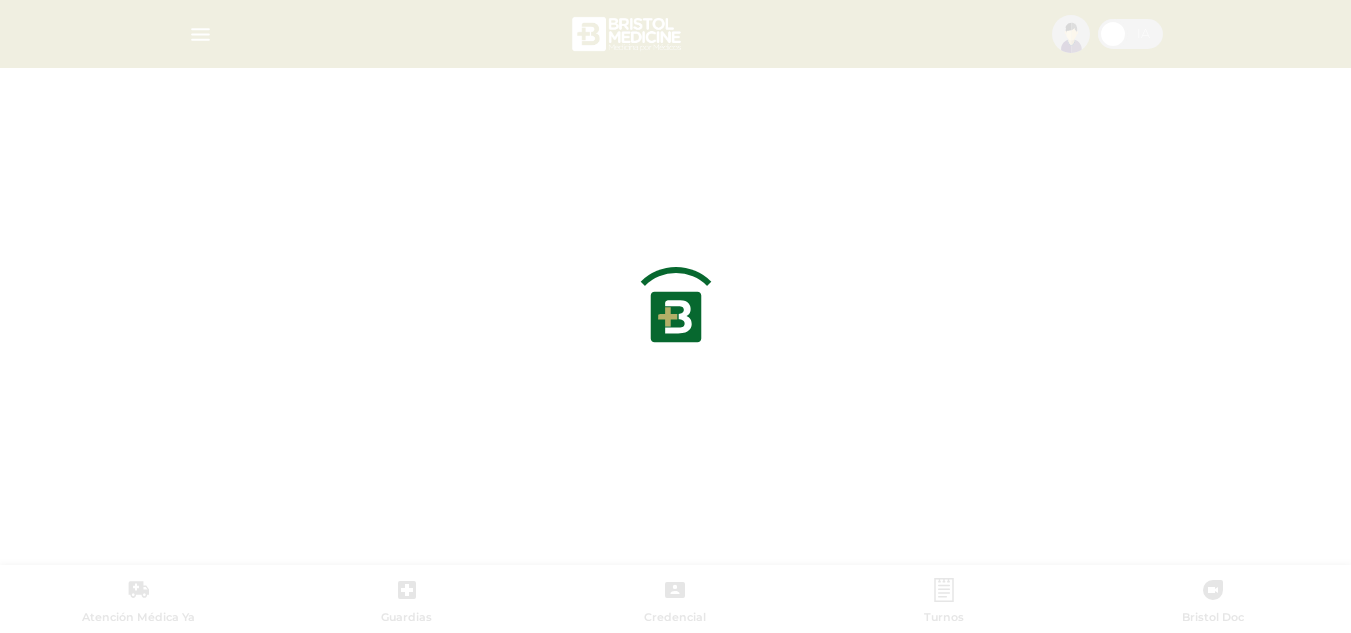 scroll, scrollTop: 0, scrollLeft: 0, axis: both 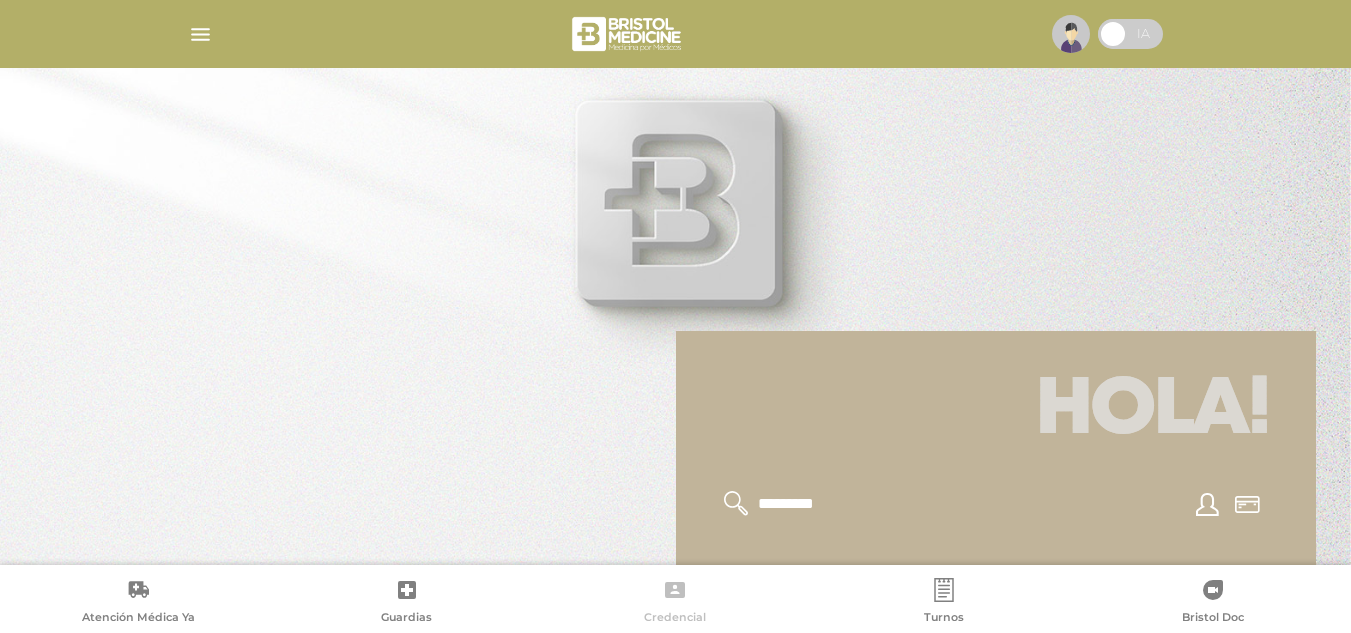 click on "Credencial" at bounding box center [675, 603] 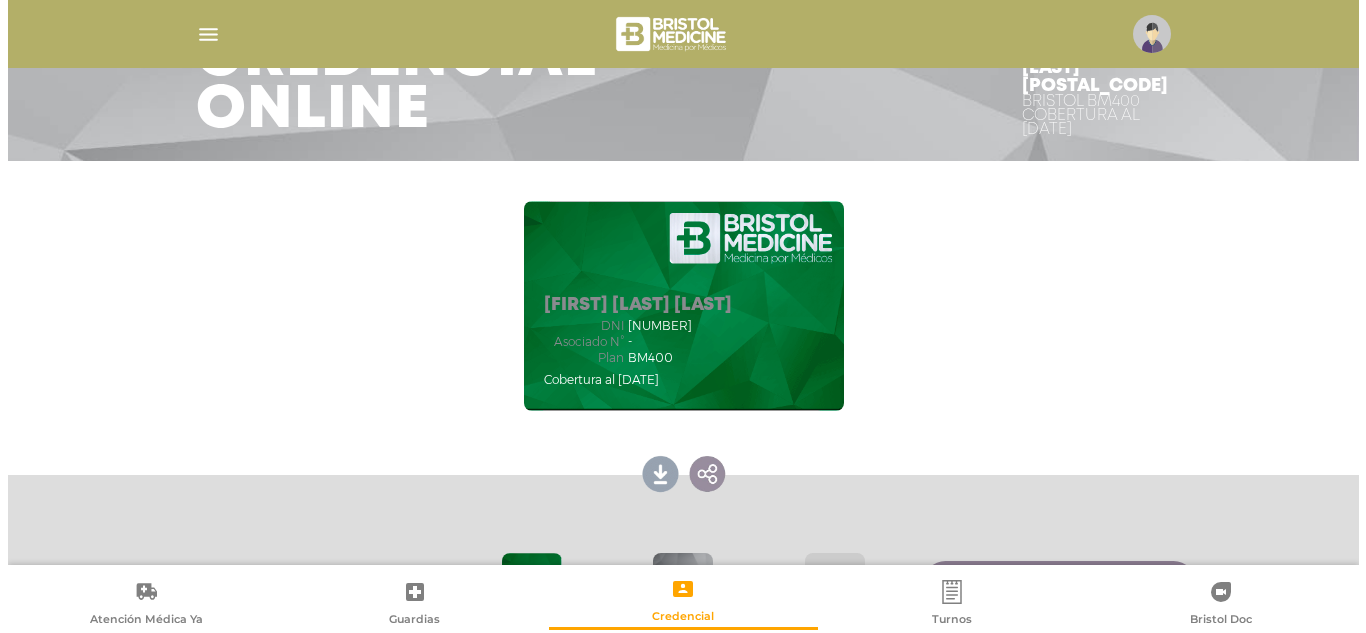 scroll, scrollTop: 100, scrollLeft: 0, axis: vertical 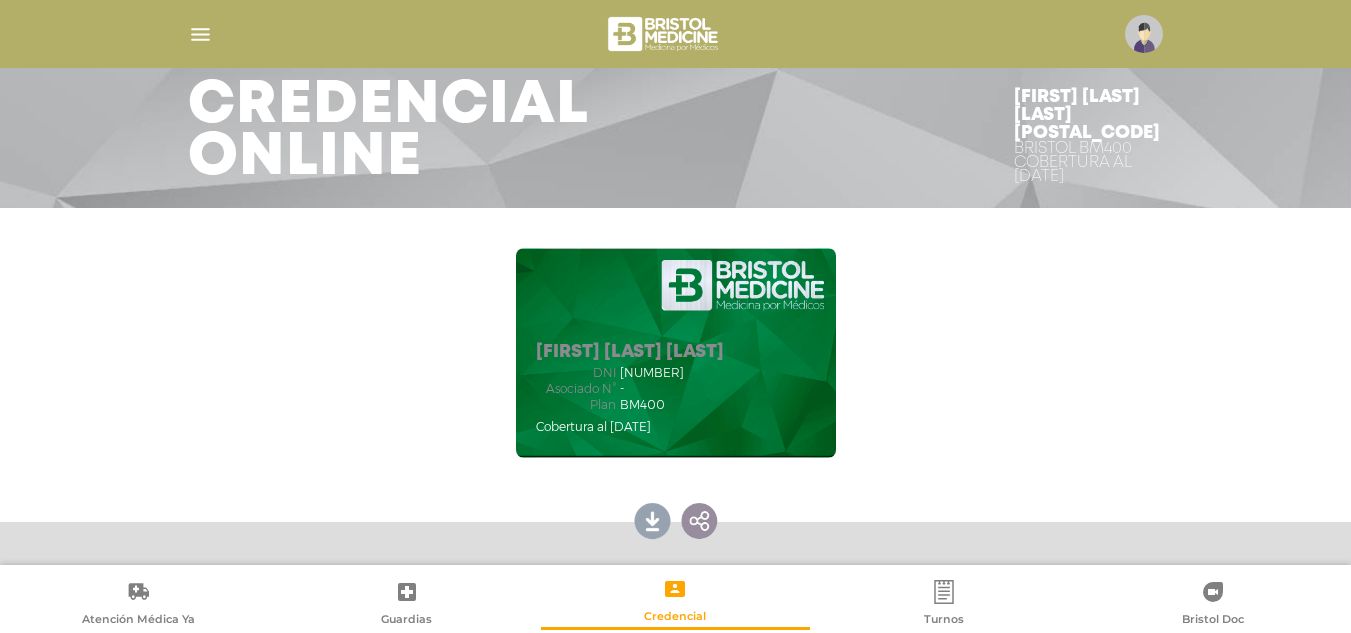 click at bounding box center [1144, 34] 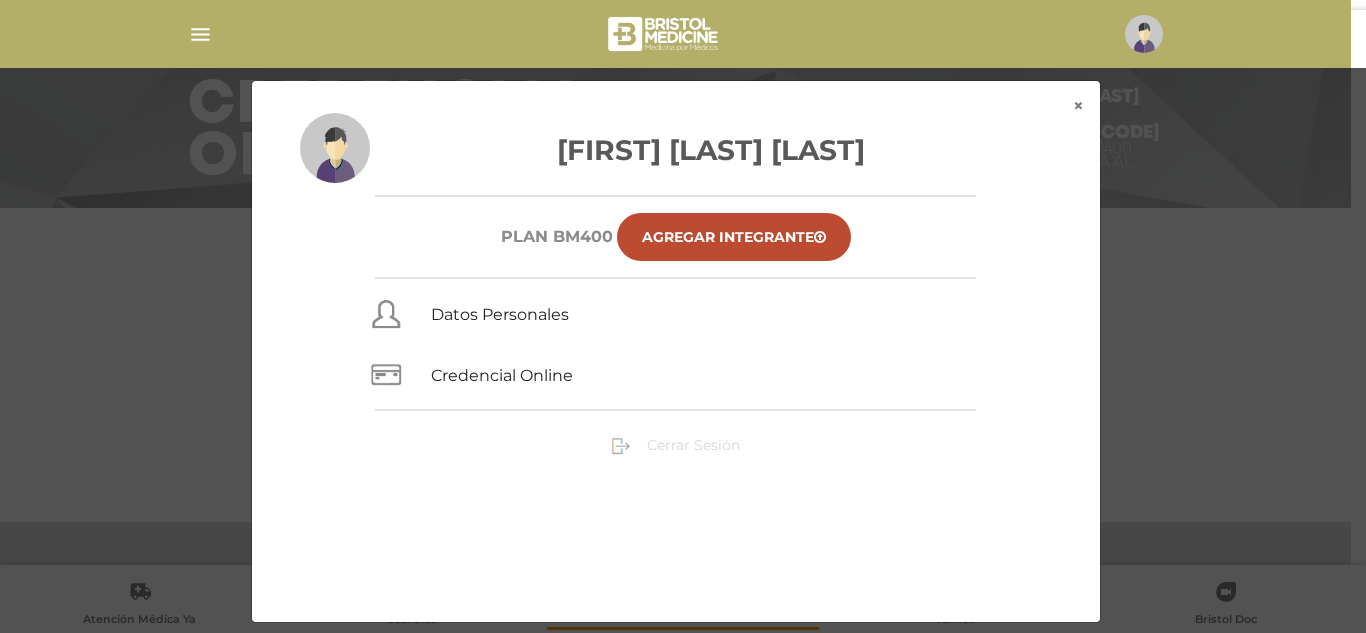 click on "Cerrar Sesión" at bounding box center [693, 445] 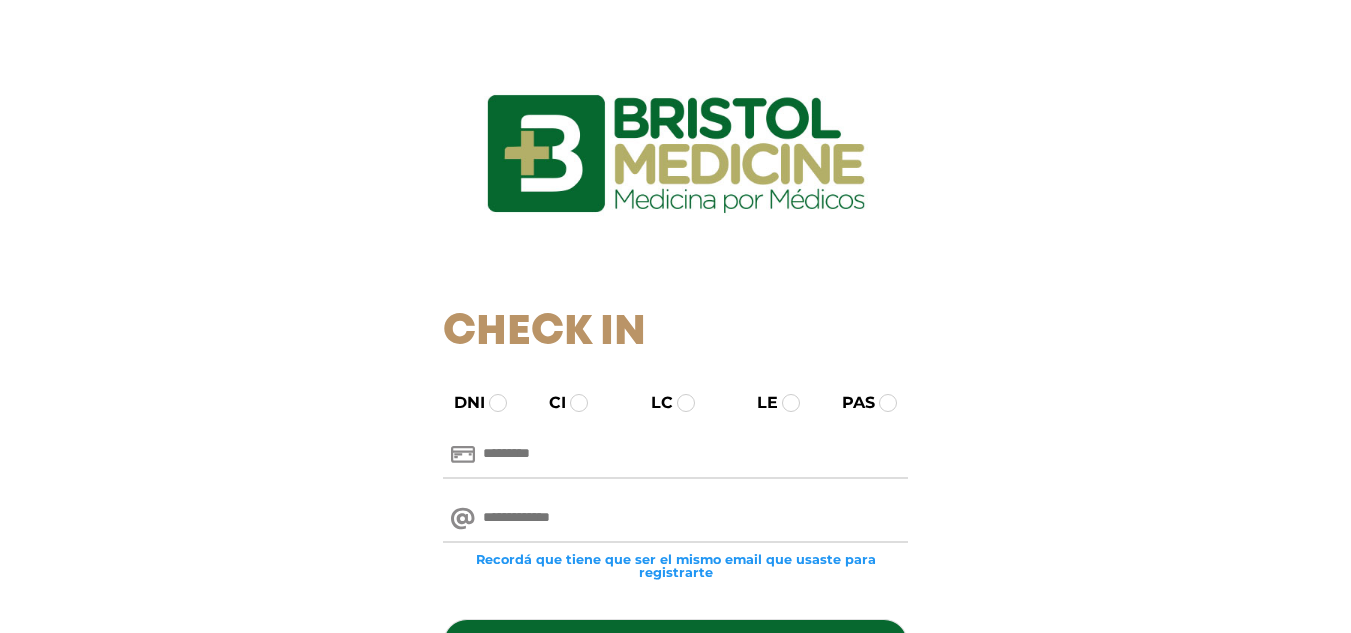 scroll, scrollTop: 0, scrollLeft: 0, axis: both 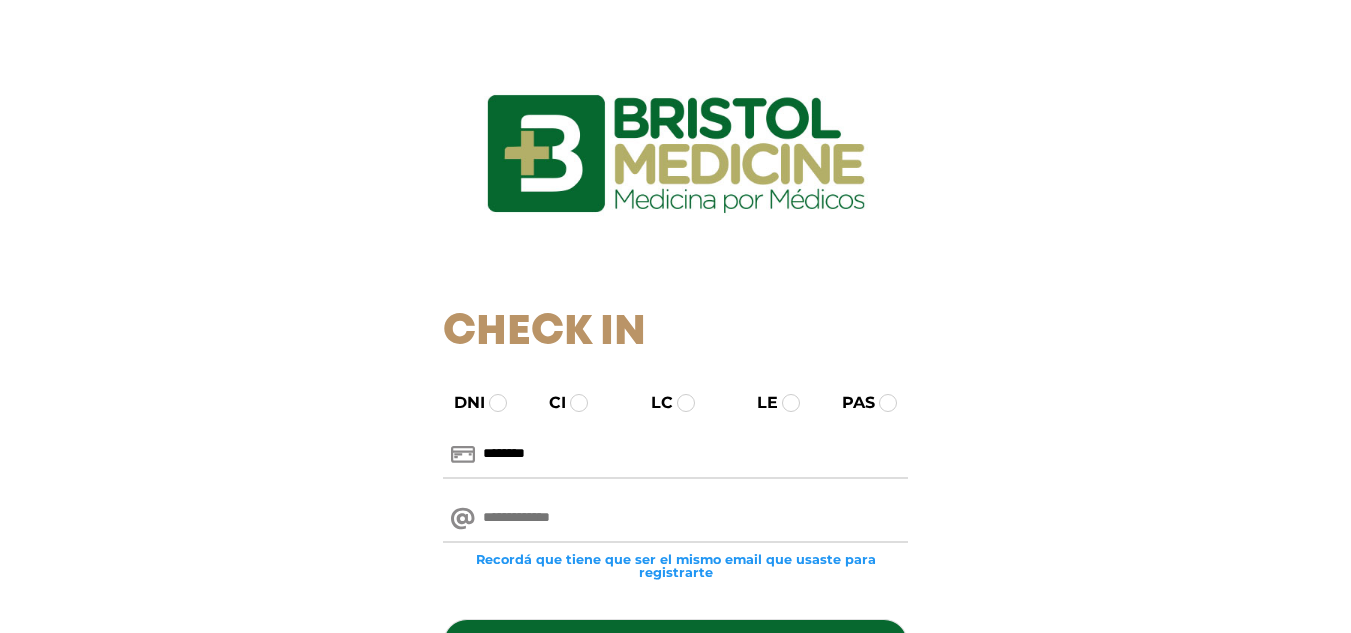 type on "********" 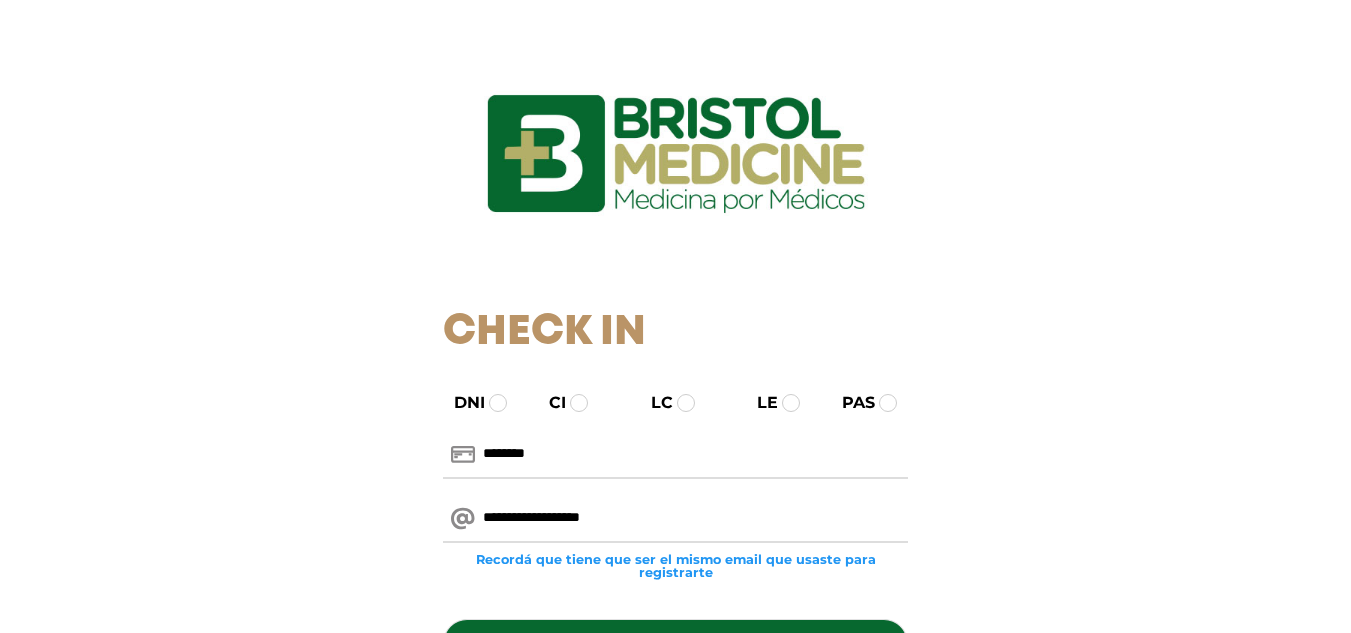 scroll, scrollTop: 100, scrollLeft: 0, axis: vertical 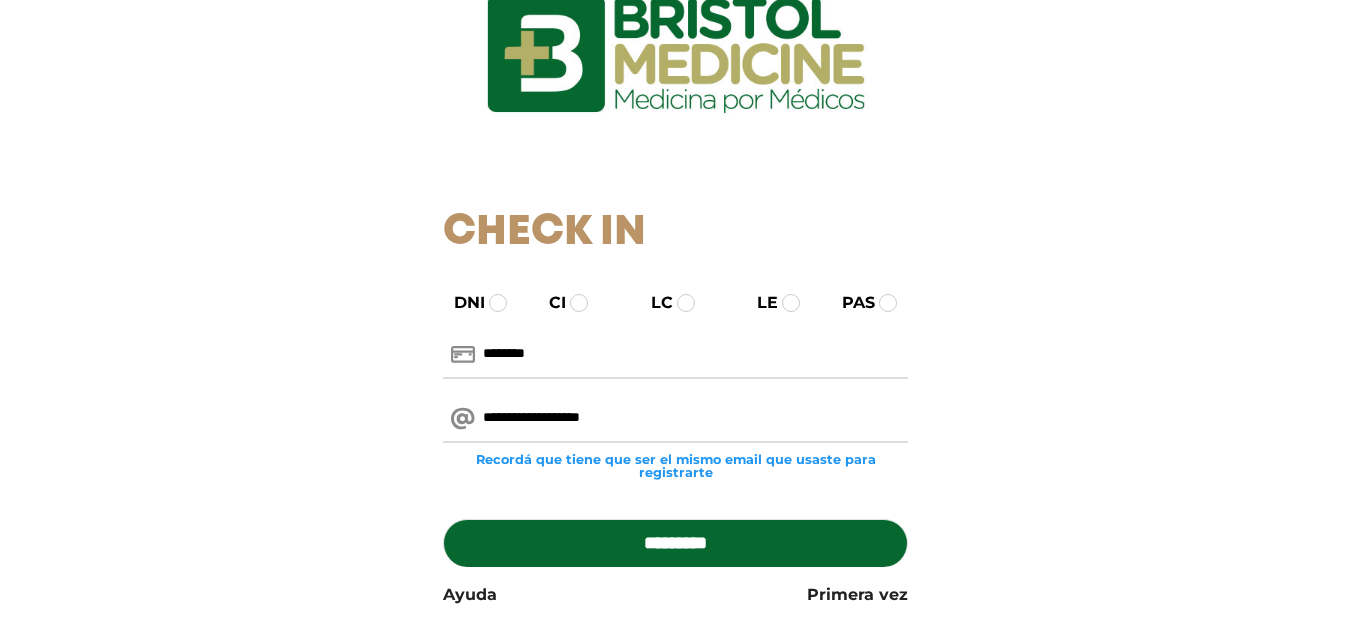 type on "**********" 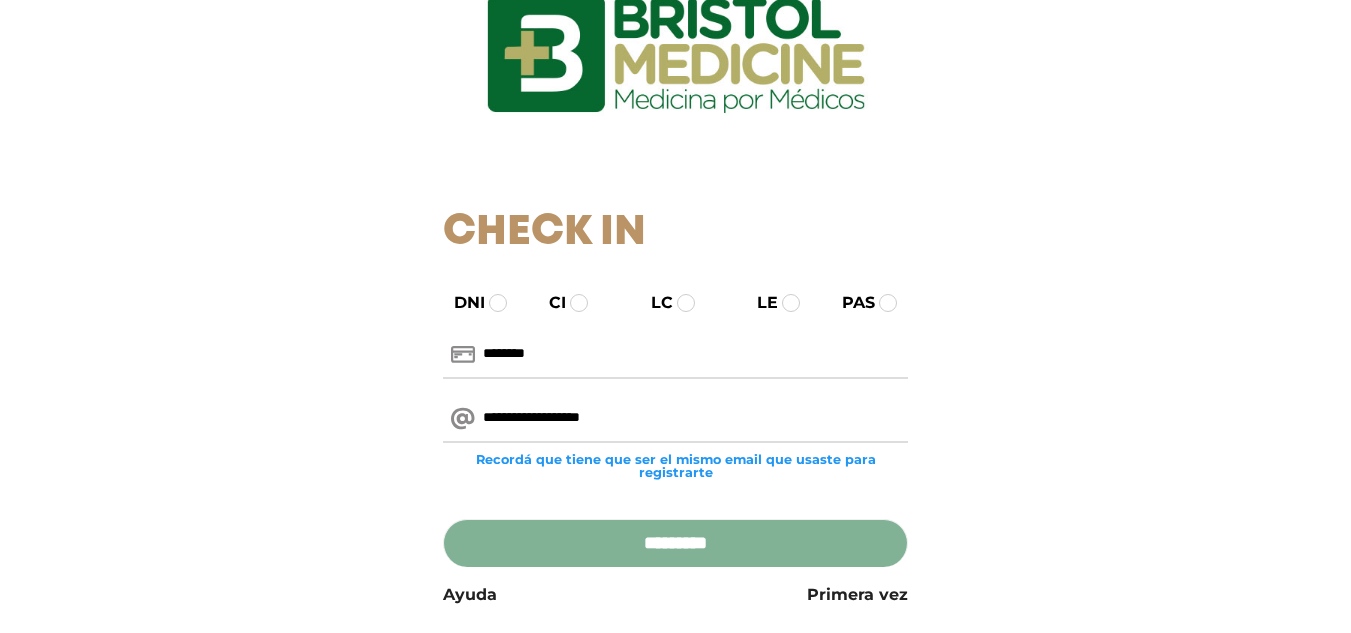 click on "*********" at bounding box center (675, 543) 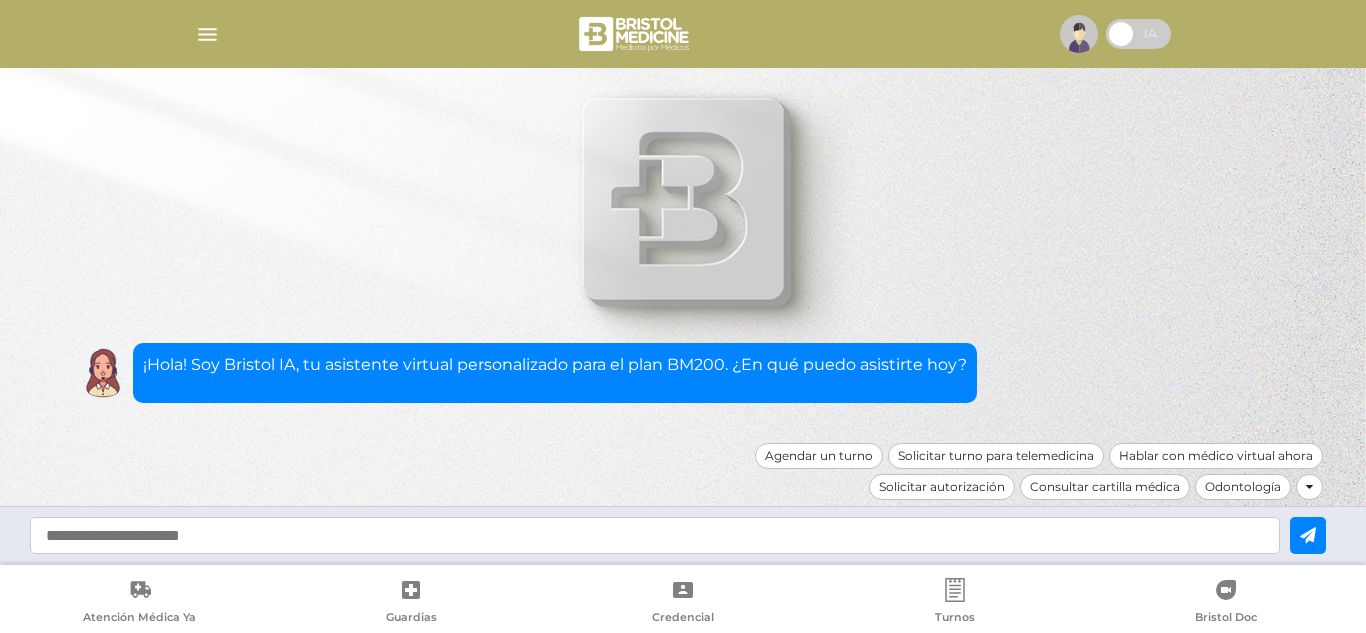 scroll, scrollTop: 0, scrollLeft: 0, axis: both 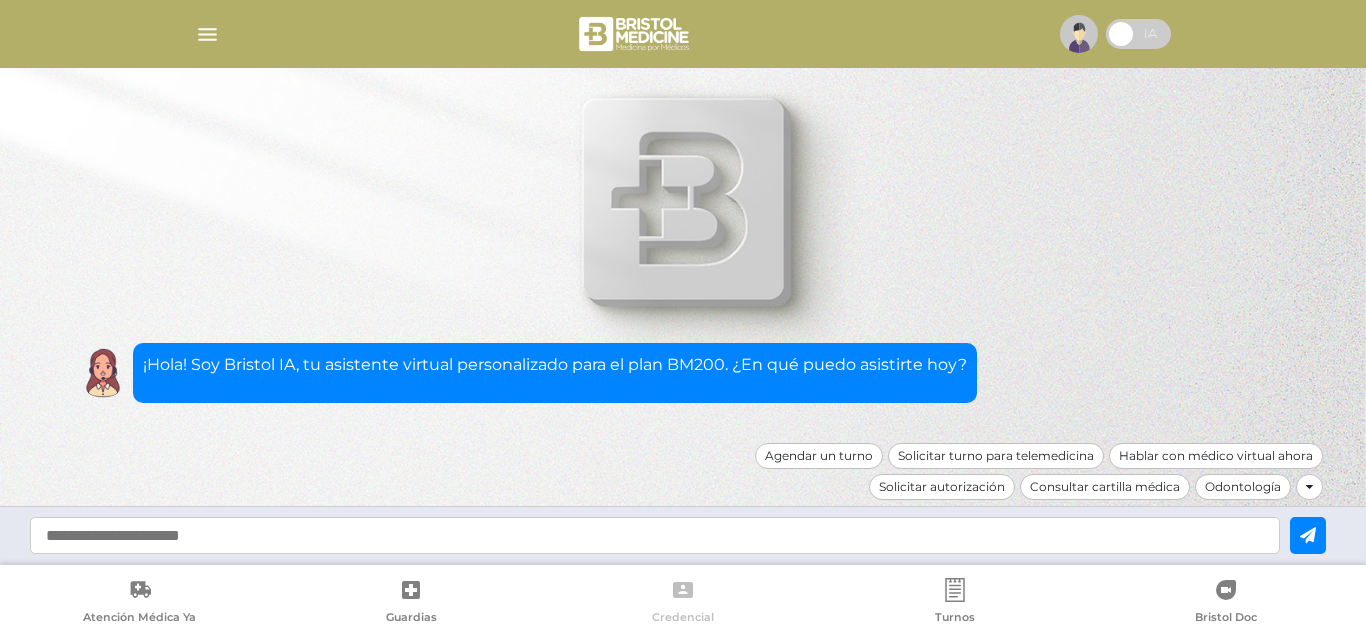 click on "Credencial" at bounding box center (683, 603) 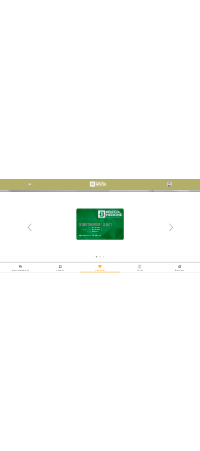 scroll, scrollTop: 300, scrollLeft: 0, axis: vertical 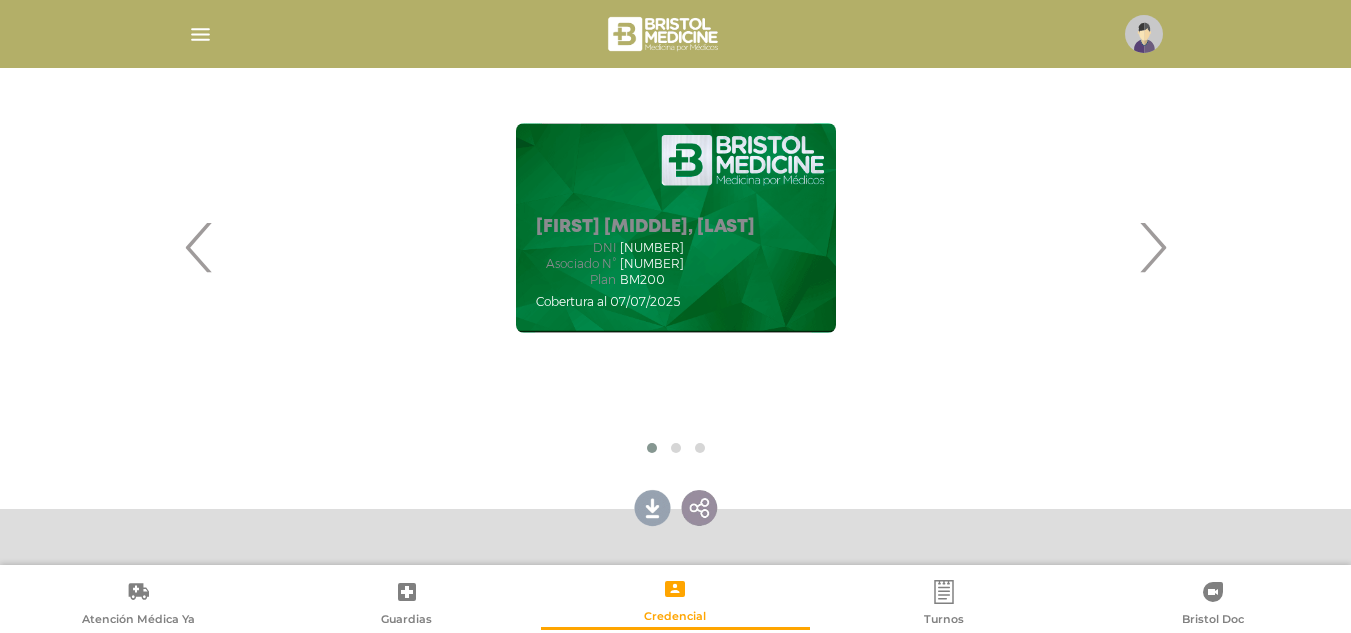 click on "›" at bounding box center [1152, 247] 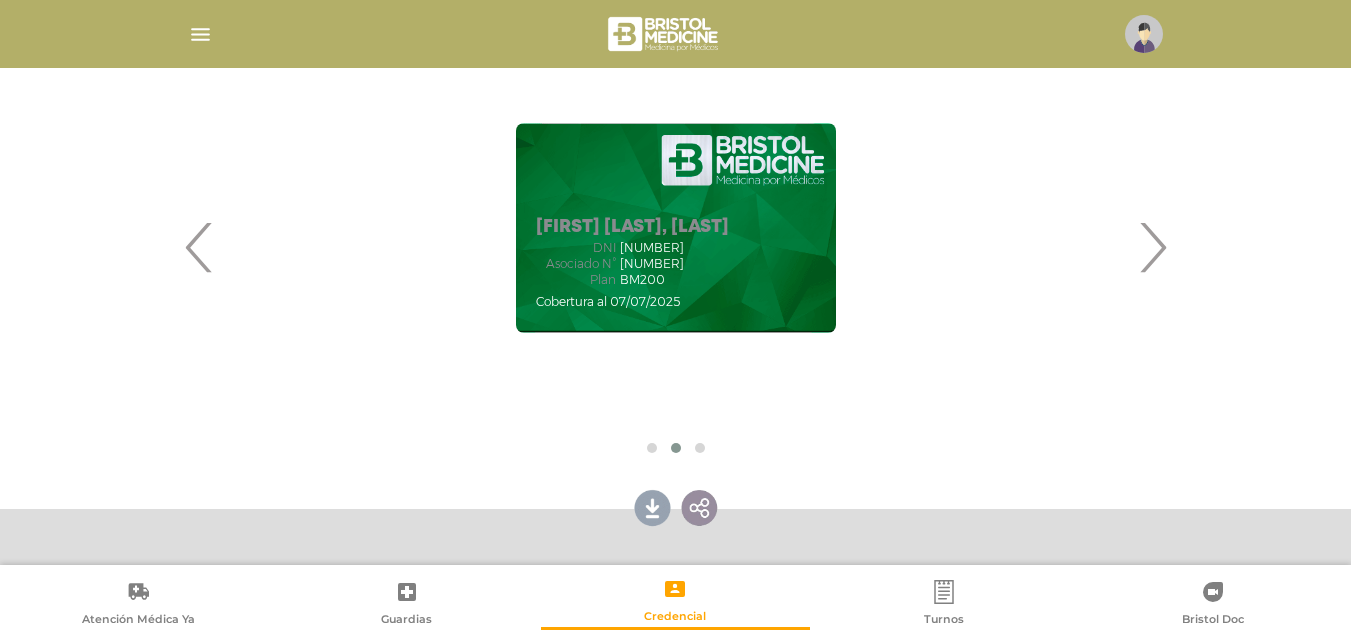 click on "[FIRST] [LAST], [LAST]
DNI
[NUMBER]
Asociado N°
[NUMBER]
Plan
BM200" at bounding box center [676, 228] 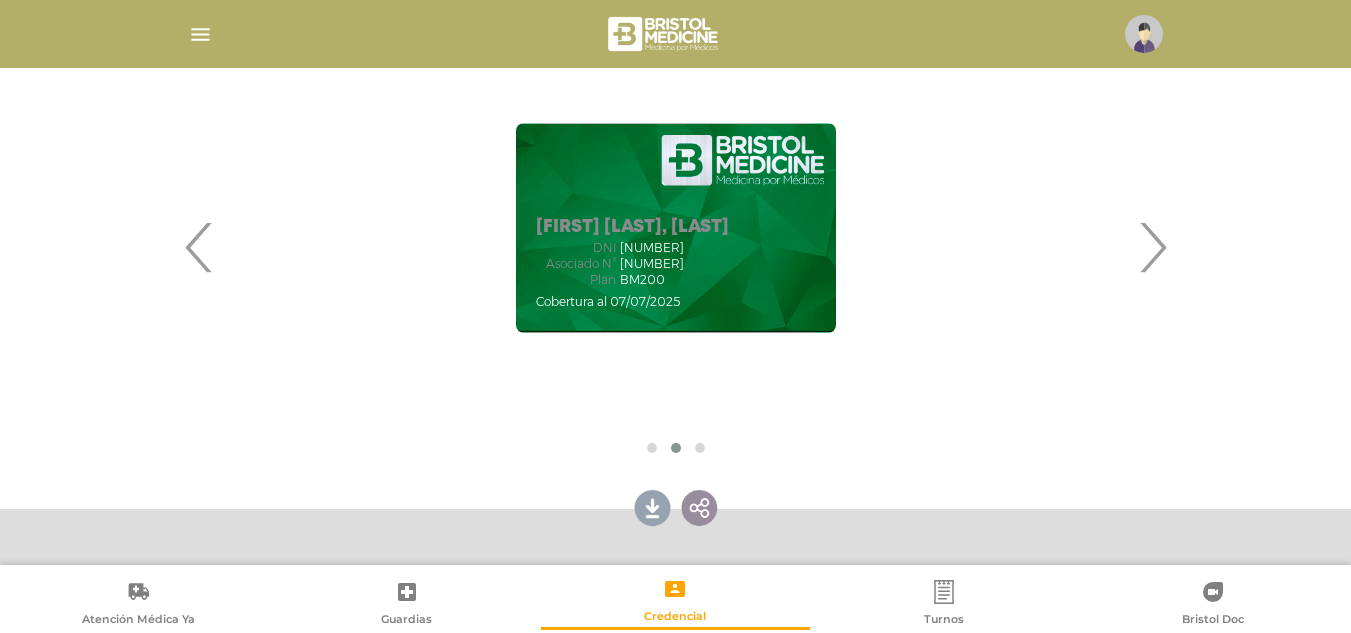 click on "‹" at bounding box center [199, 247] 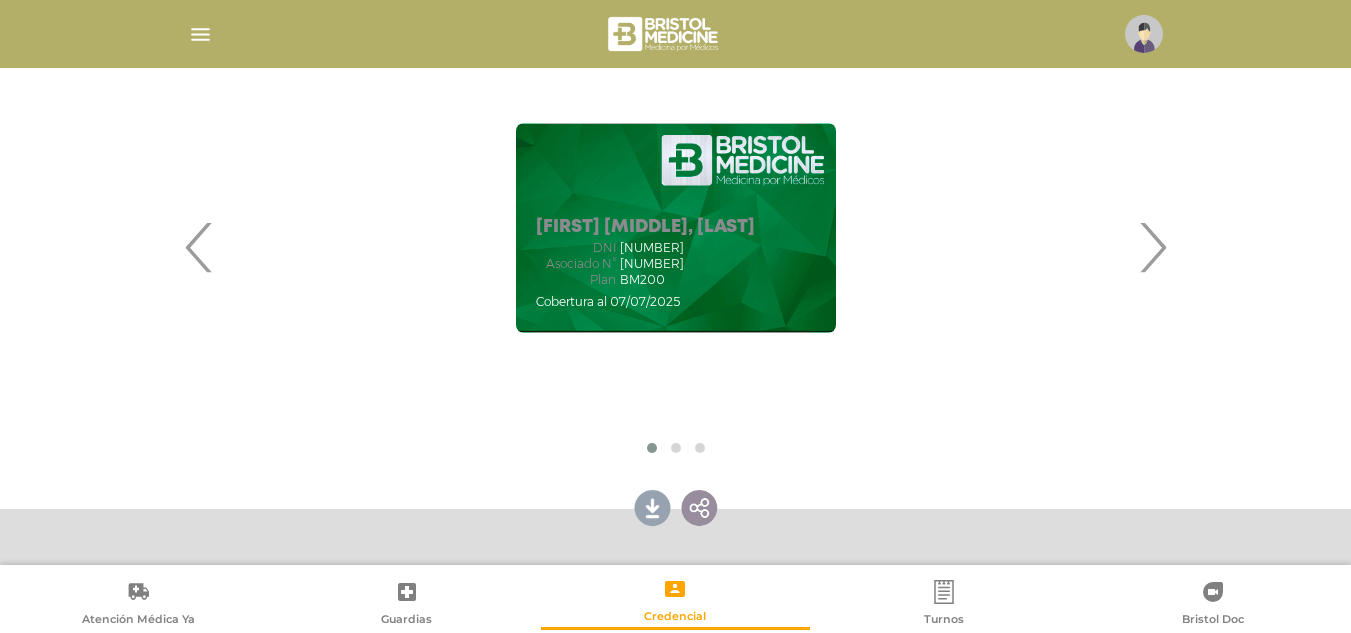 click on "›" at bounding box center (1152, 247) 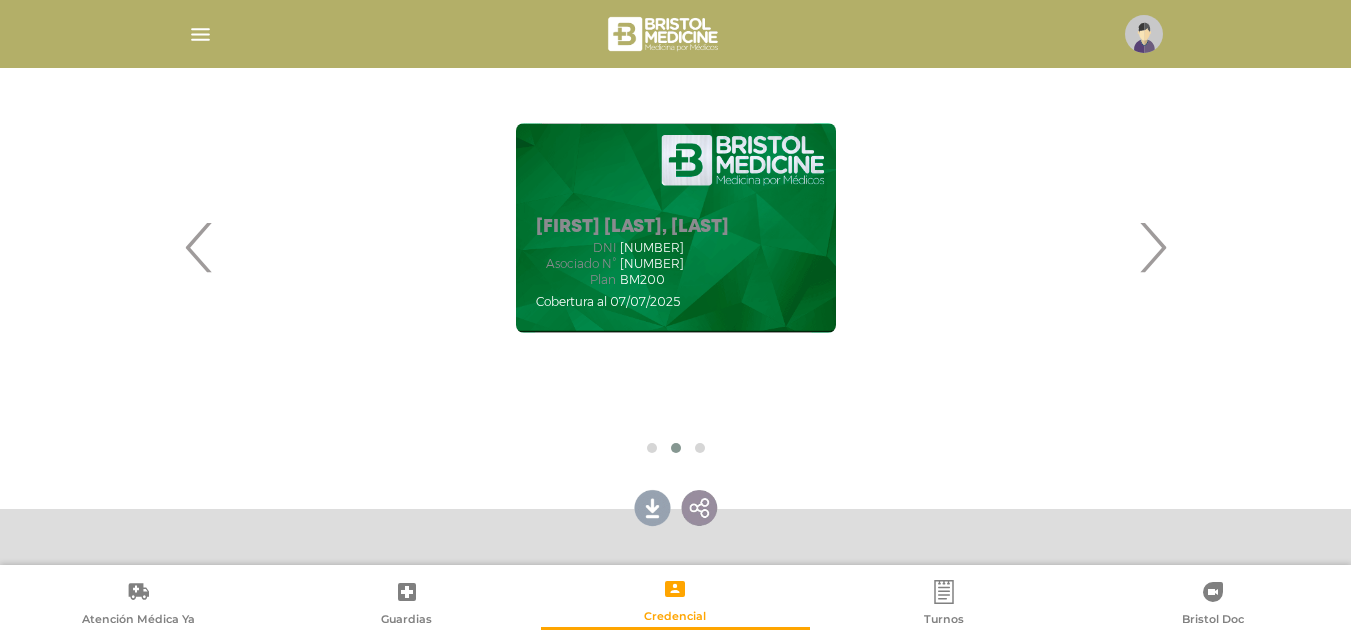 click on "[FIRST] [LAST], [LAST]
DNI
[NUMBER]
Asociado N°
[NUMBER]
Plan
BM200" at bounding box center [676, 228] 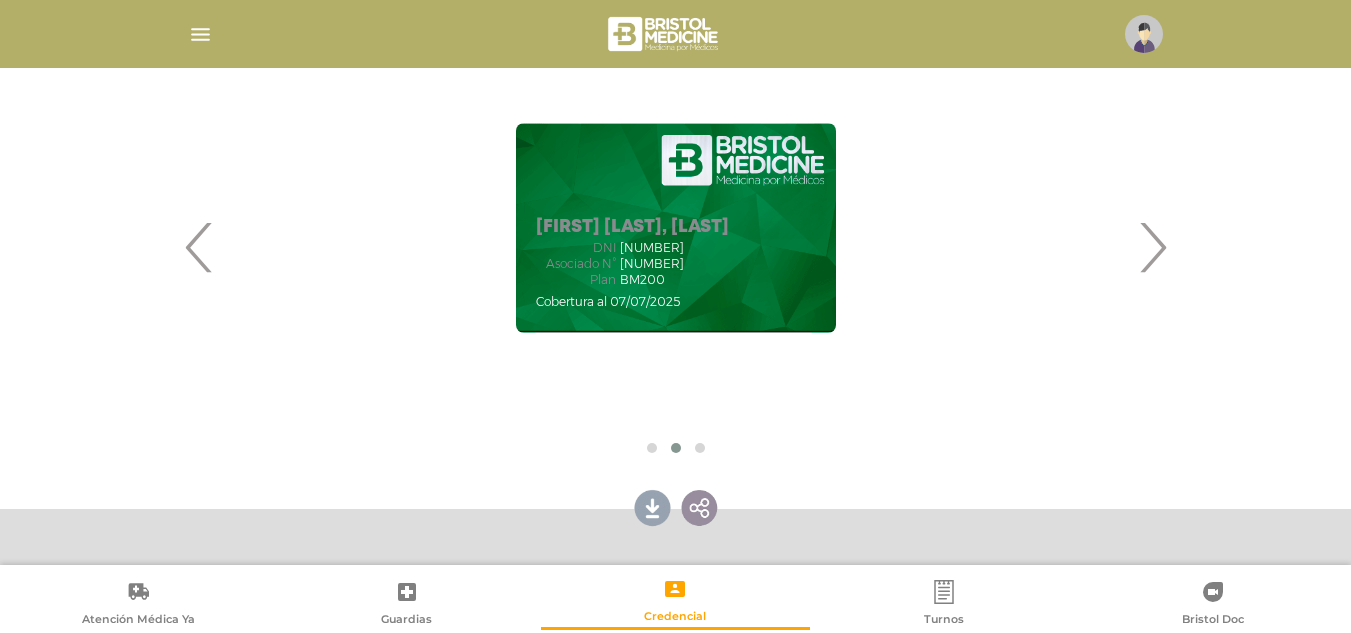 click on "[FIRST] [LAST], [LAST]
DNI
[NUMBER]
Asociado N°
[NUMBER]
Plan
BM200" at bounding box center [676, 228] 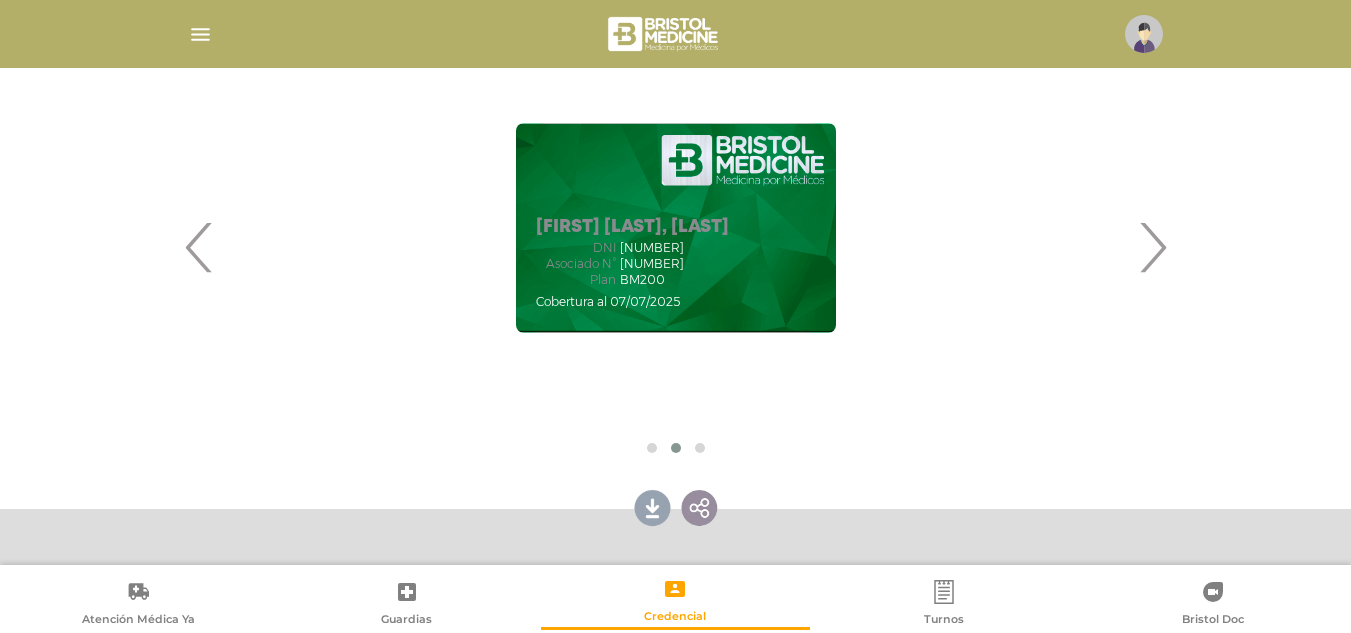 click on "‹" at bounding box center (199, 247) 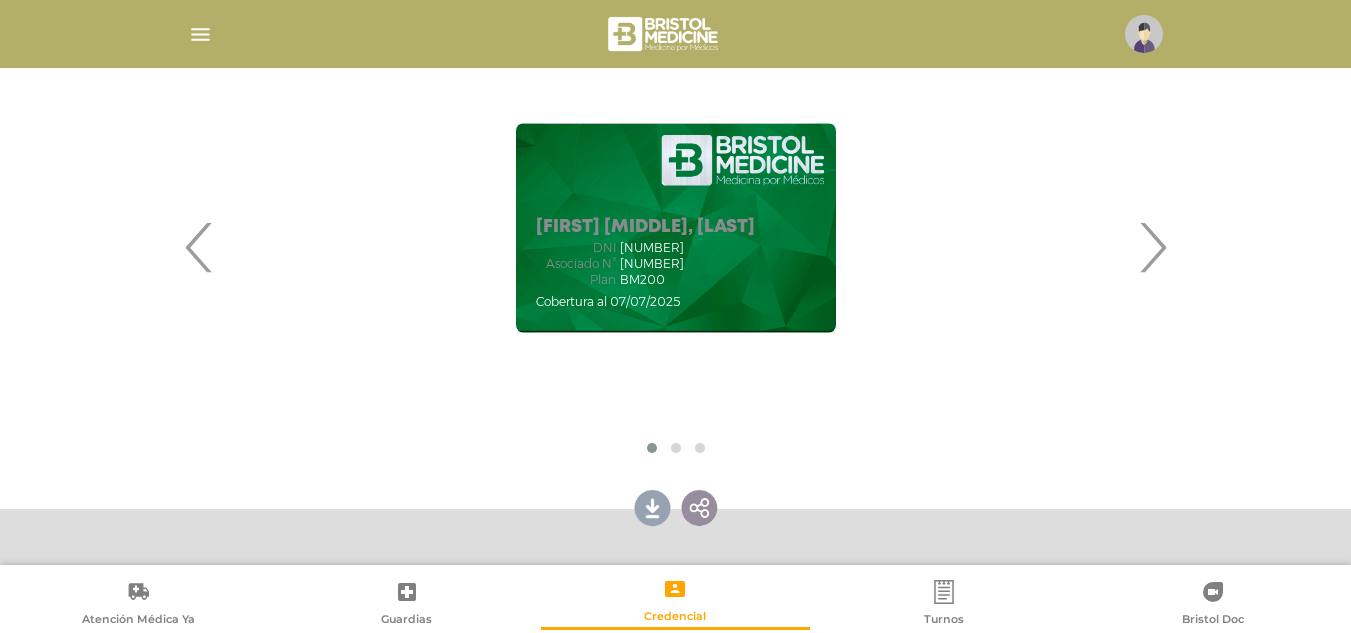 click on "›" at bounding box center (1152, 247) 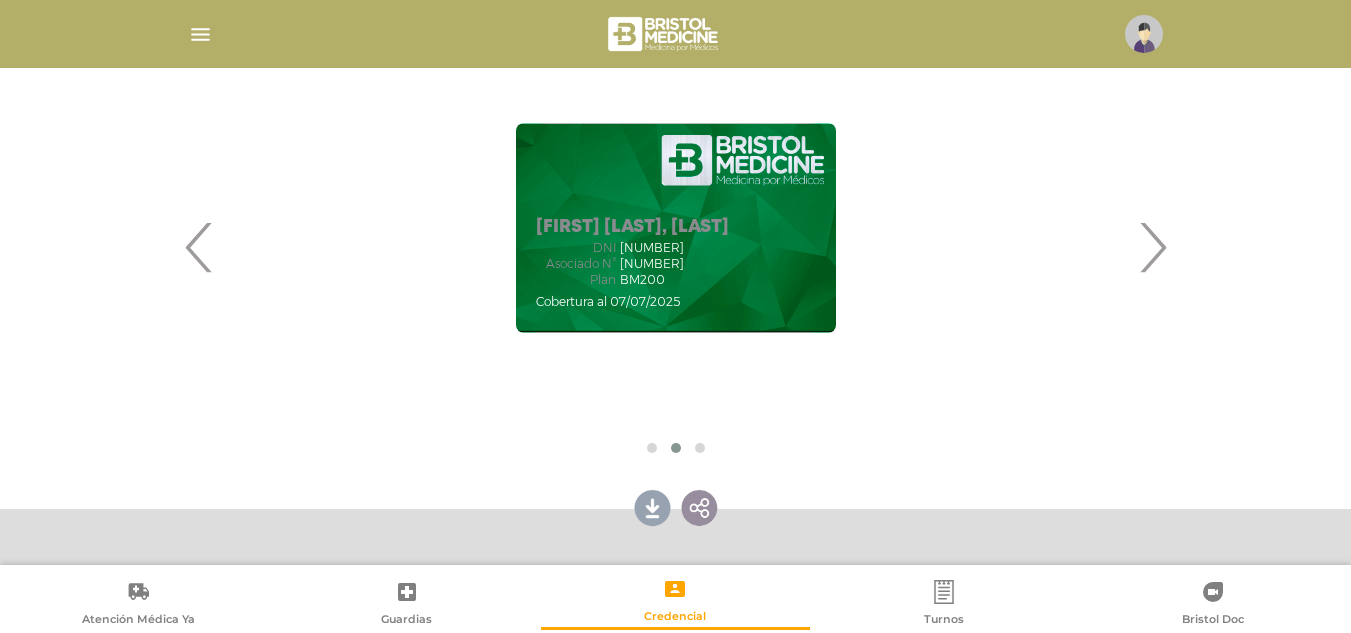 click on "›" at bounding box center (1152, 247) 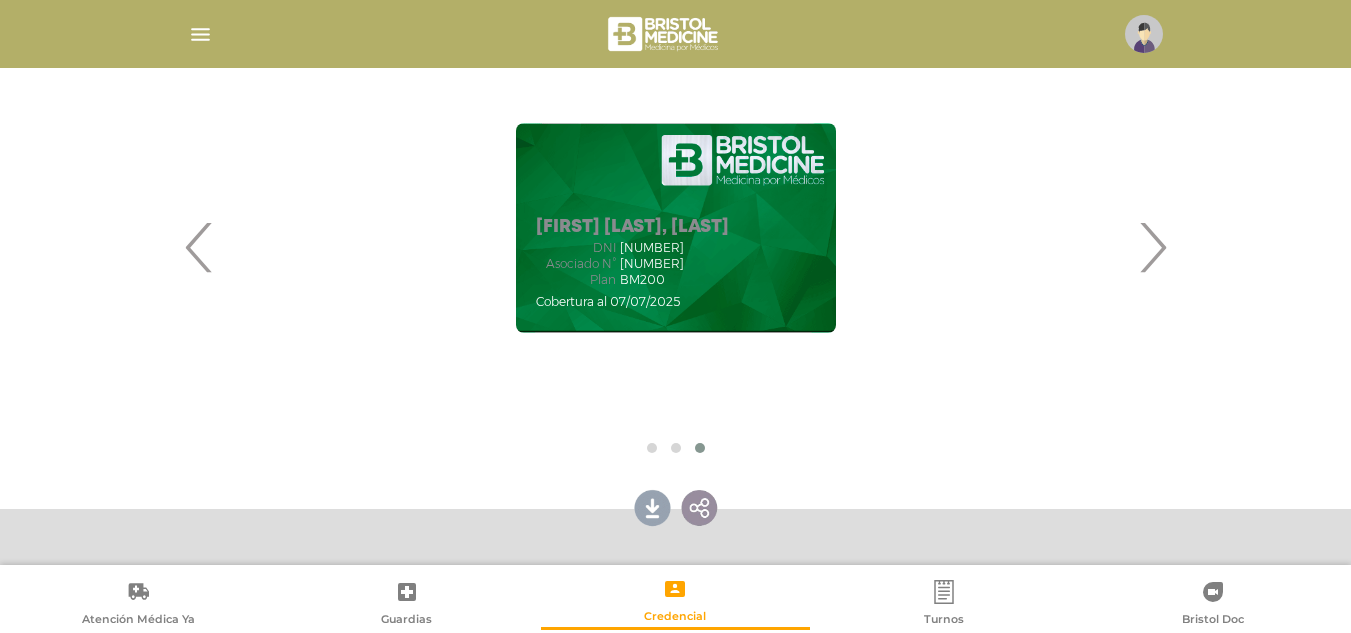 click on "›" at bounding box center [1152, 247] 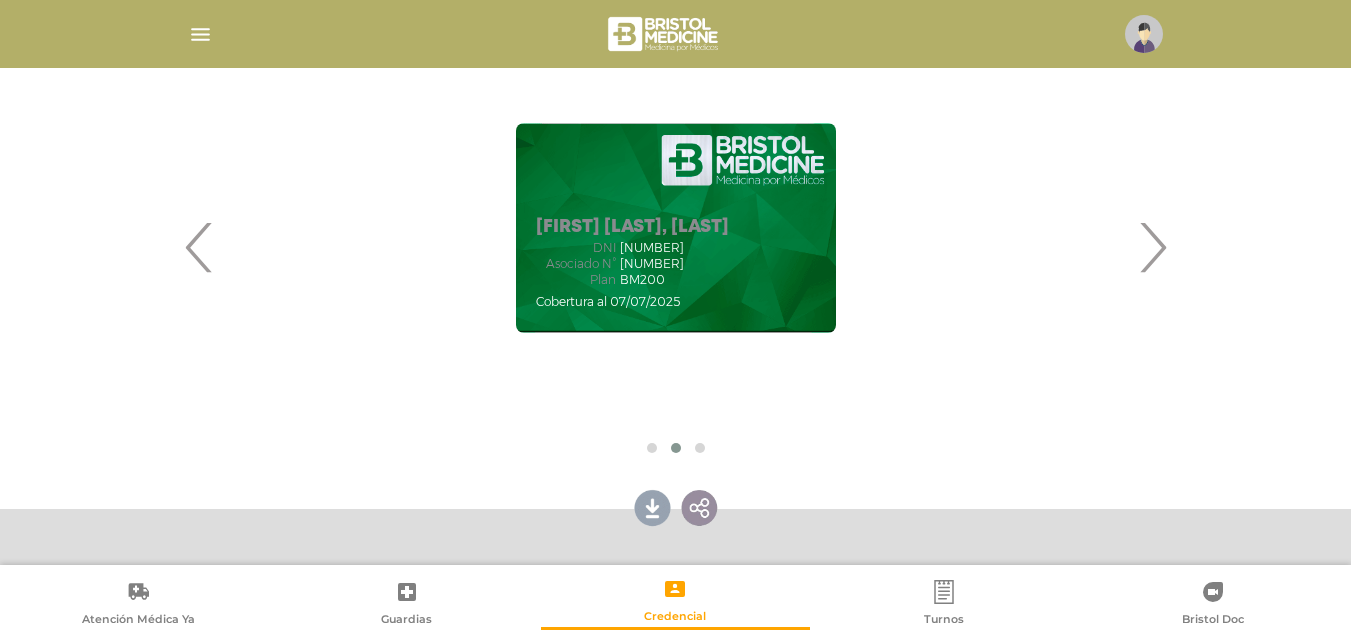 click on "‹" at bounding box center [199, 247] 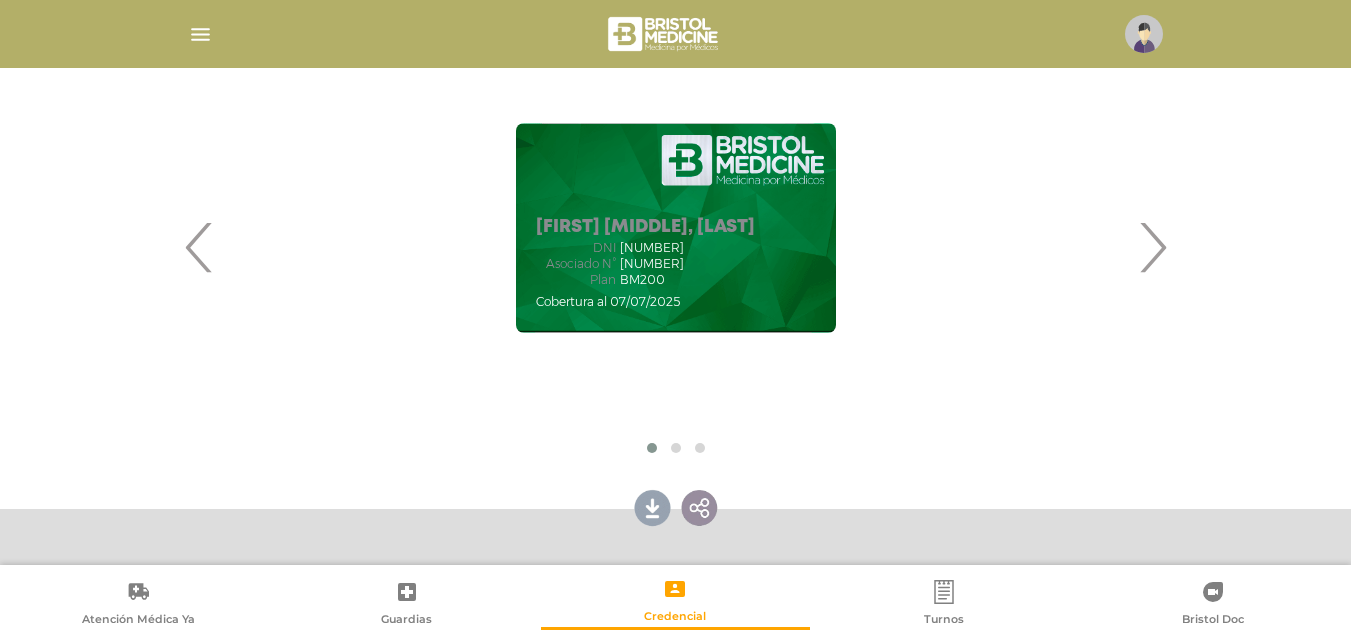 type 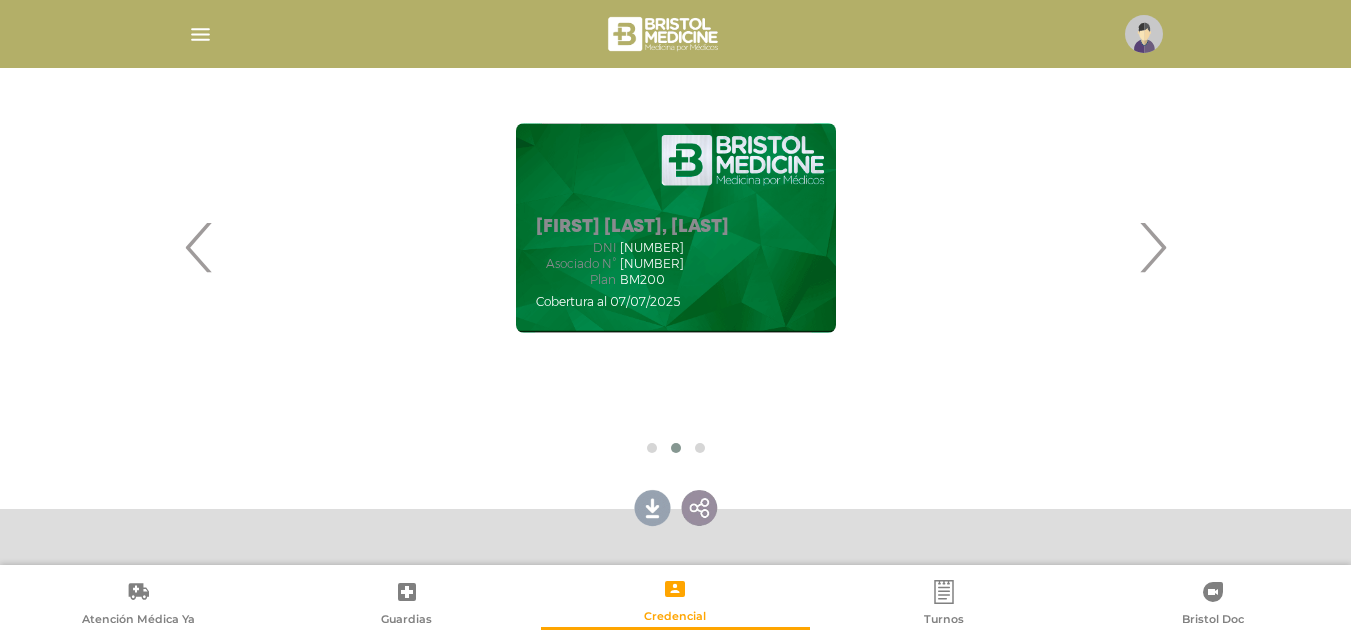 type 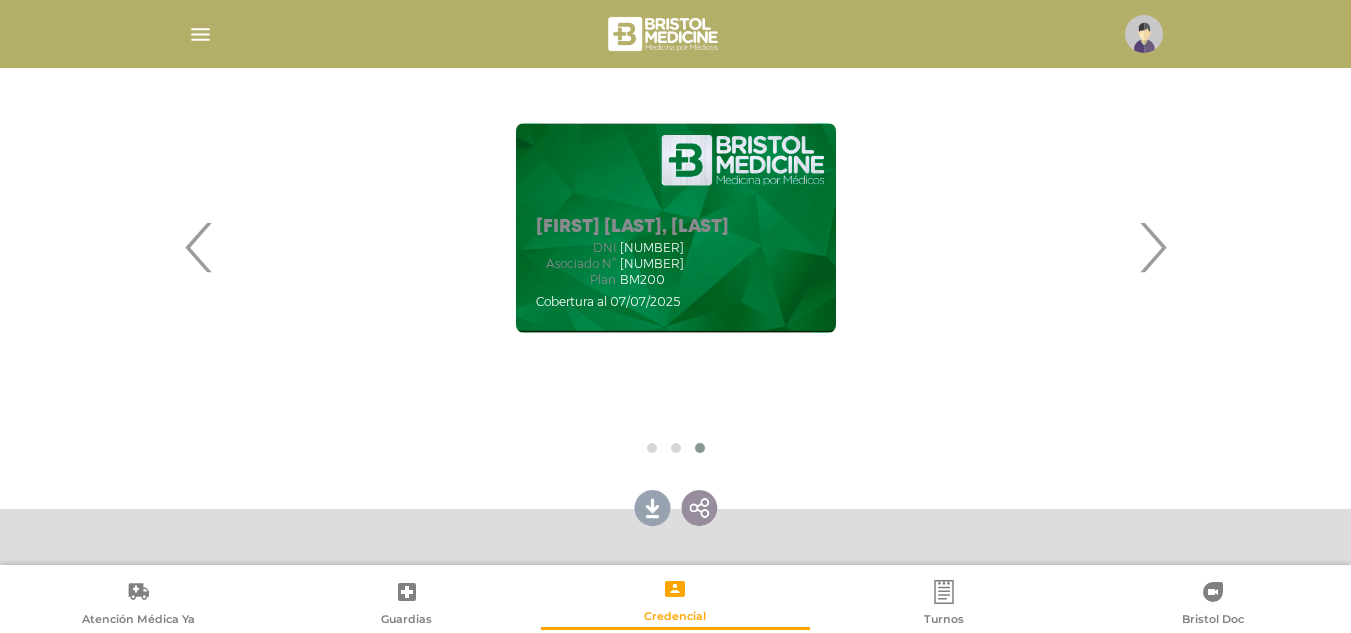 click on "‹" at bounding box center [199, 247] 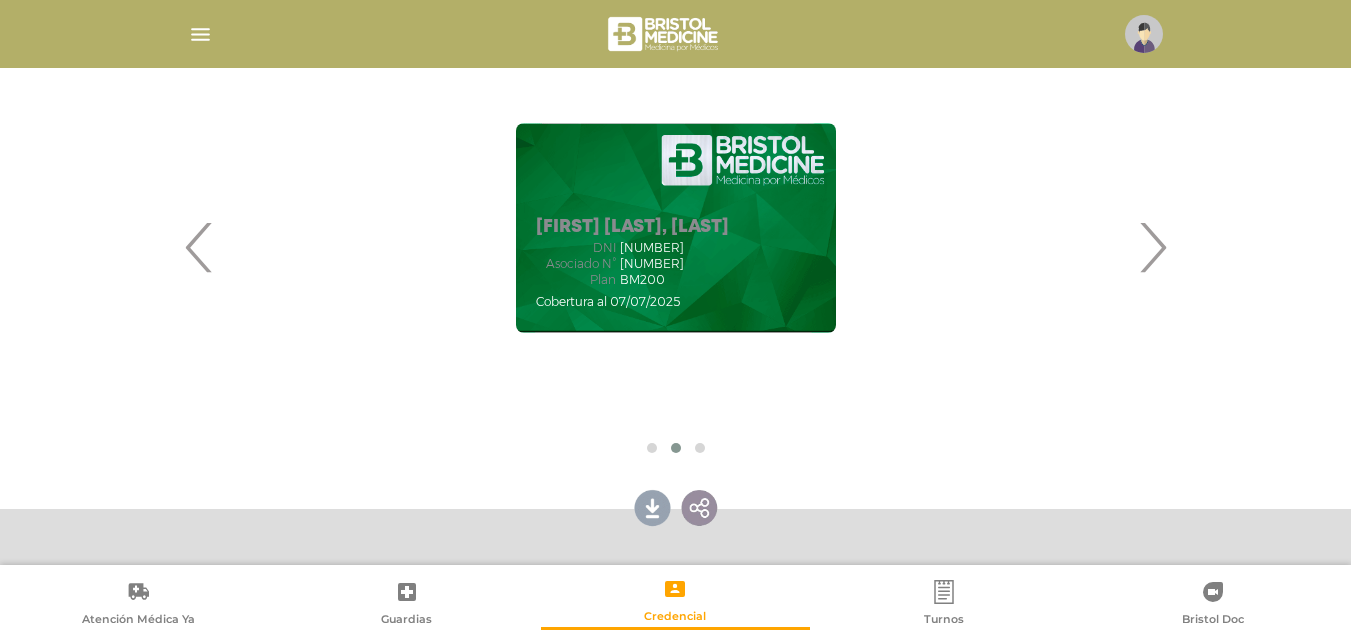 click on "‹" at bounding box center (199, 247) 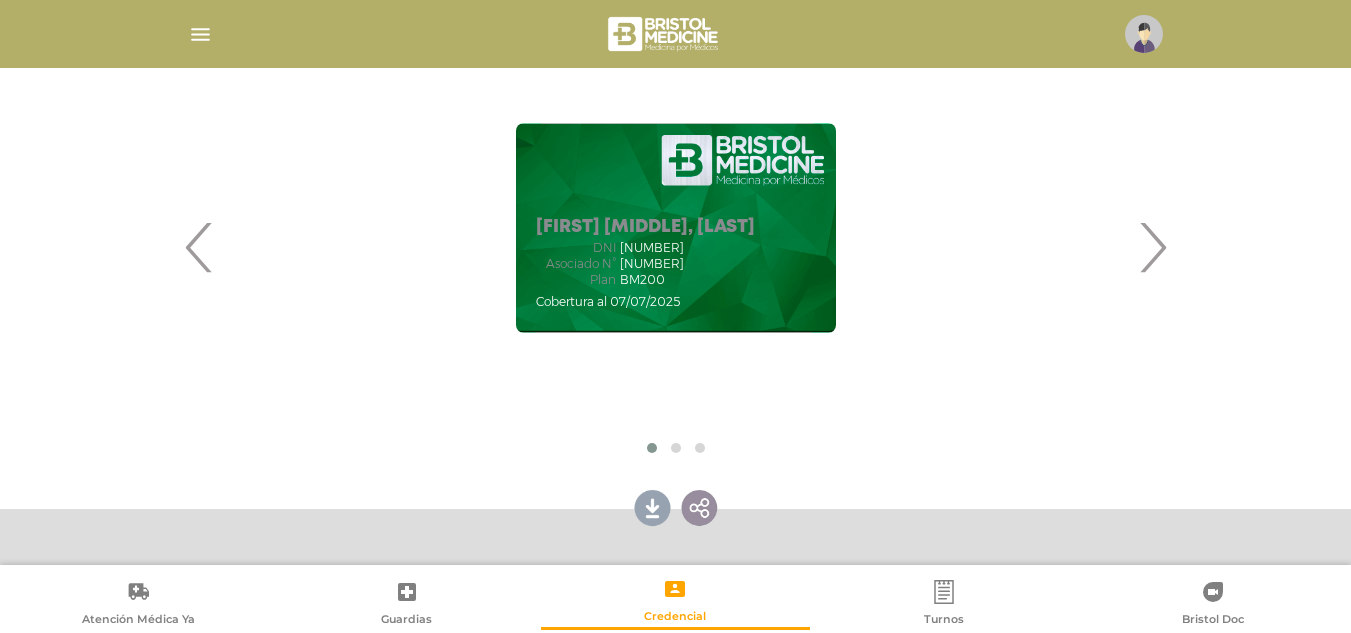 click on "›" at bounding box center (1152, 247) 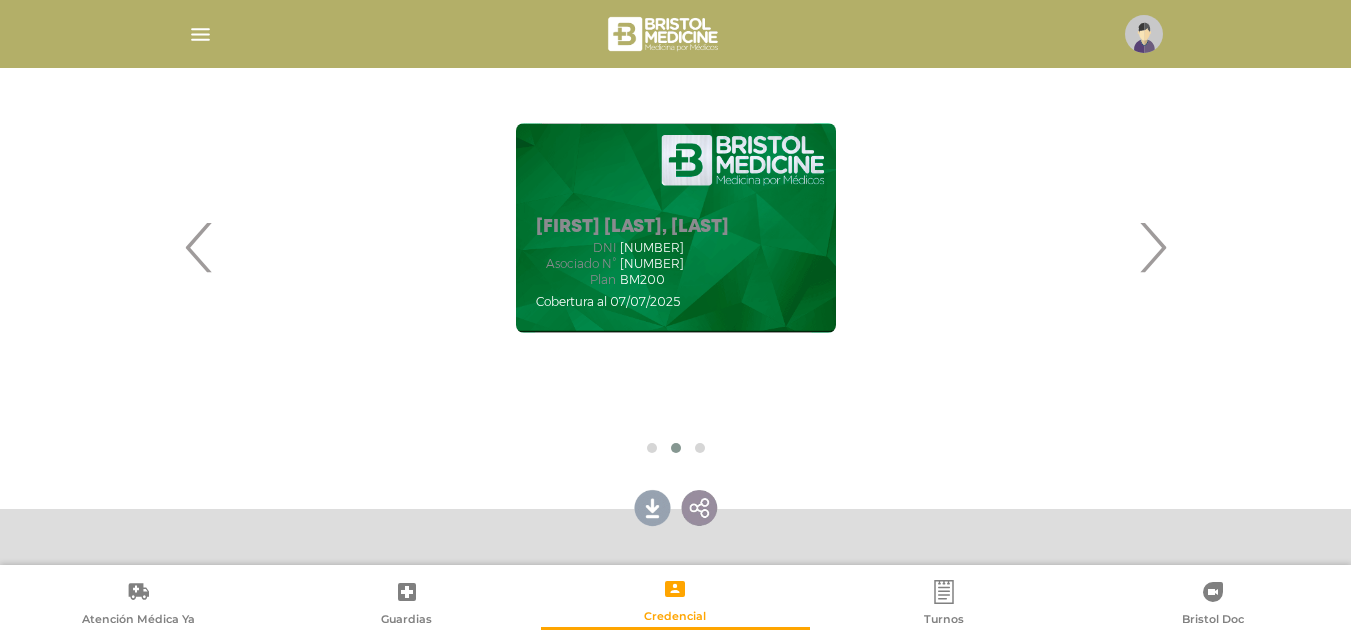 click on "›" at bounding box center (1152, 247) 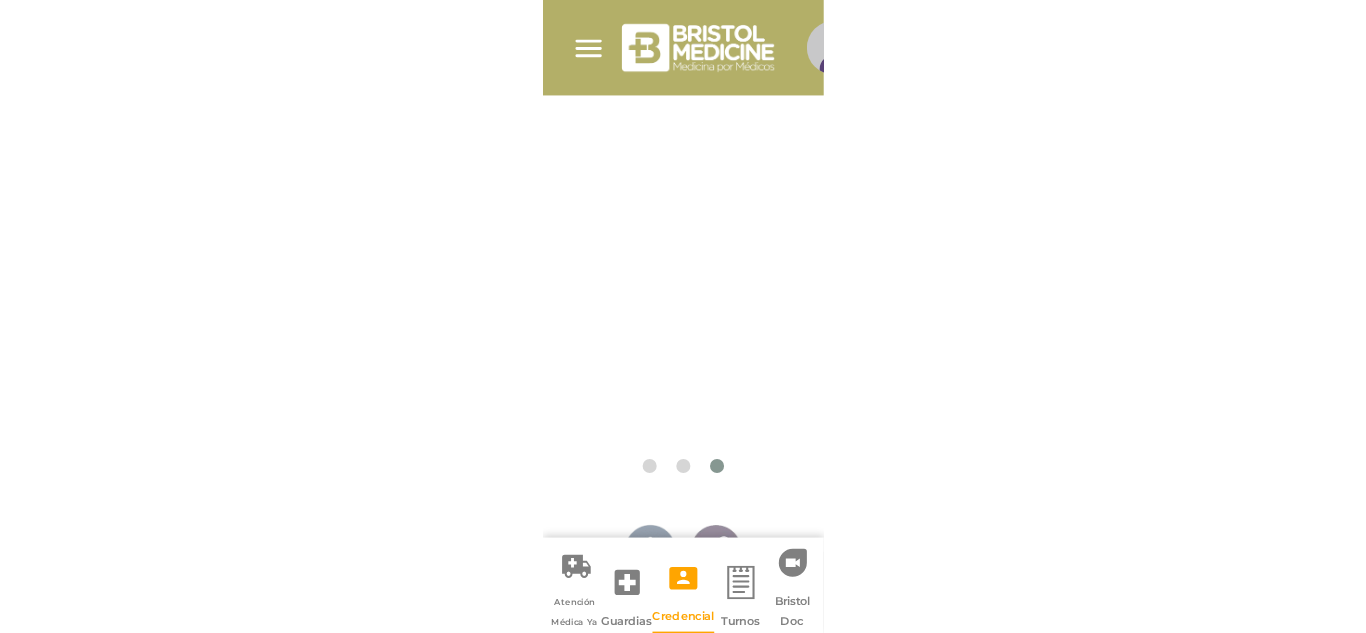 scroll, scrollTop: 117, scrollLeft: 0, axis: vertical 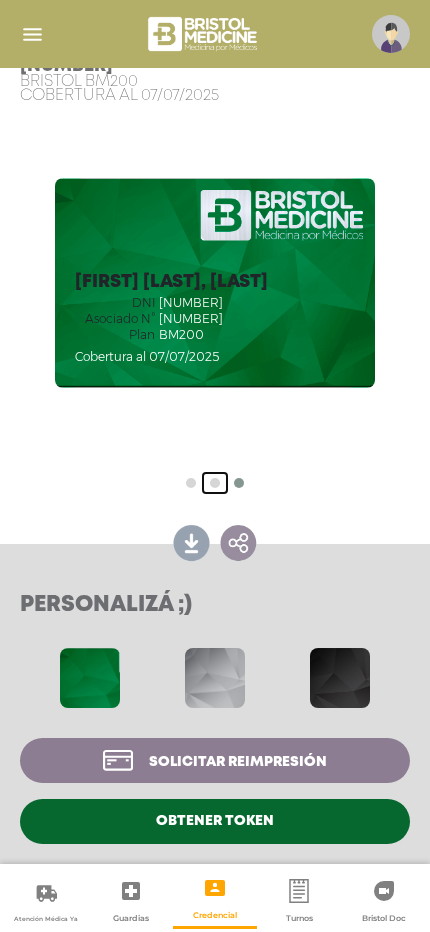 click at bounding box center [191, 483] 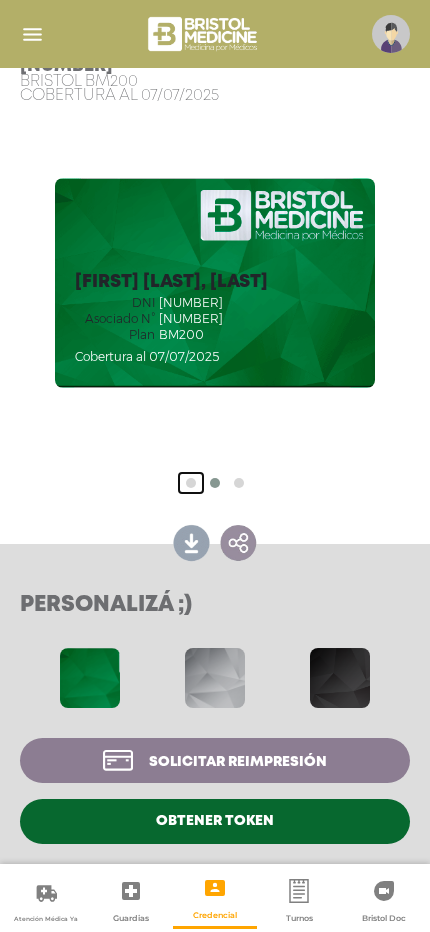 click at bounding box center [191, 483] 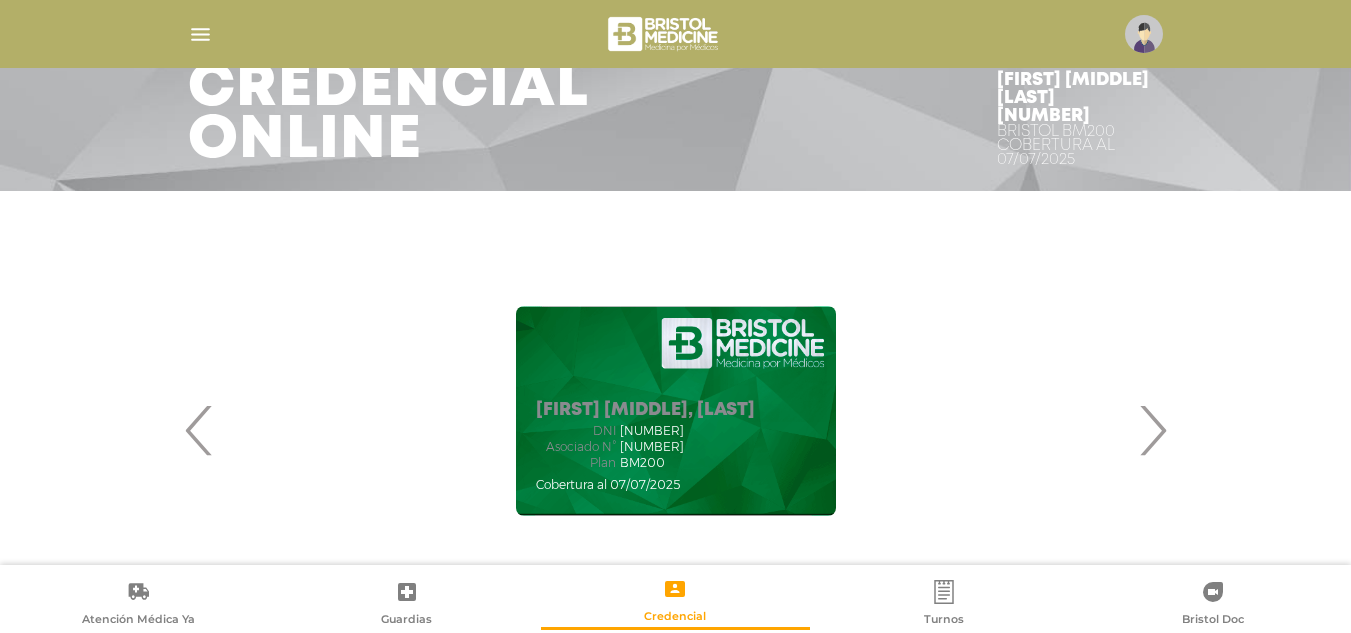 click at bounding box center [1144, 34] 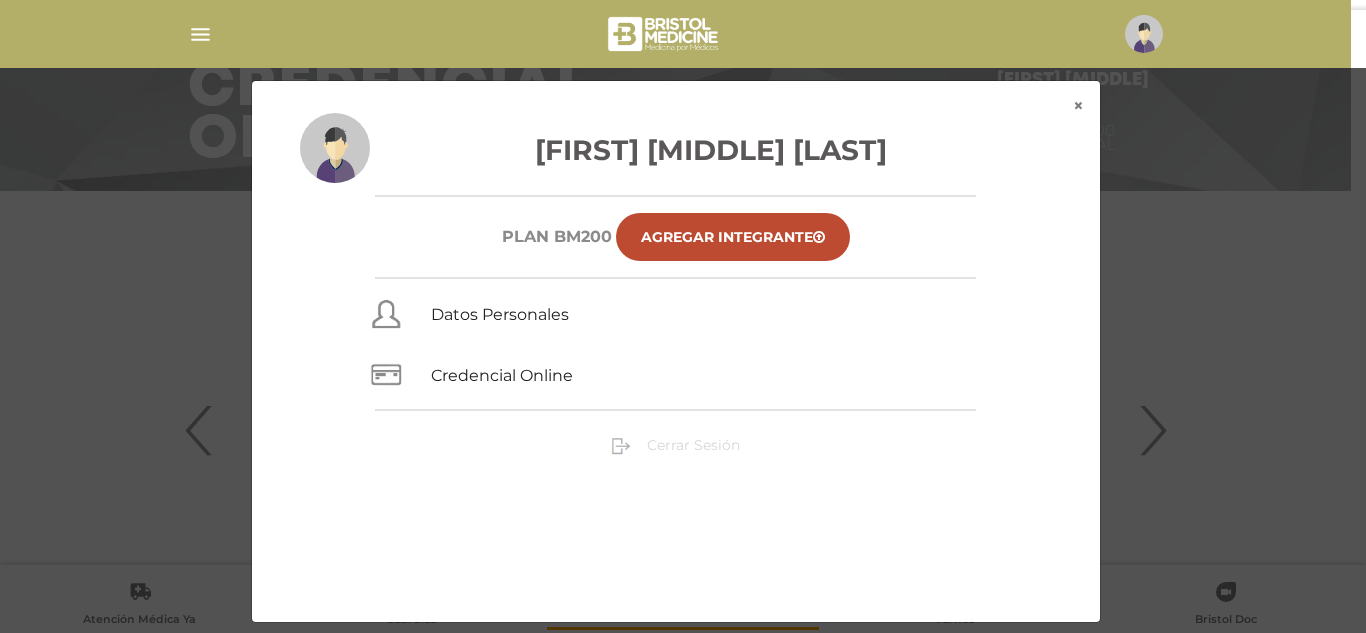 click on "Cerrar Sesión" at bounding box center [693, 445] 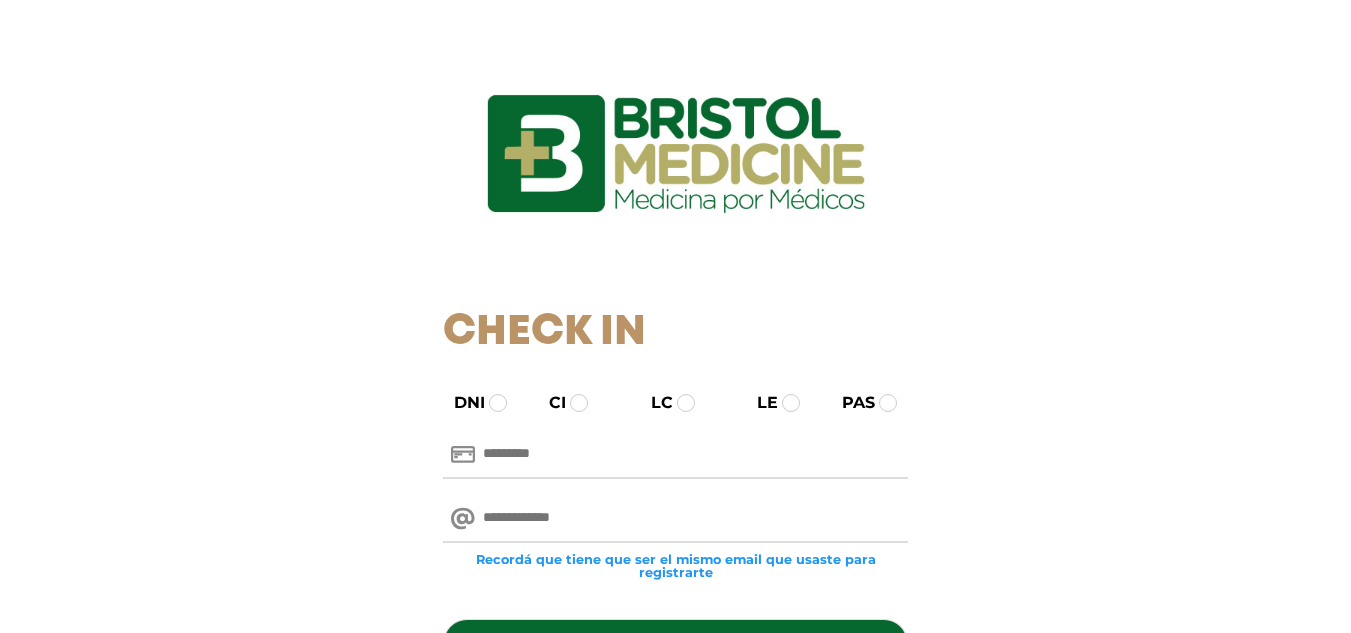 scroll, scrollTop: 0, scrollLeft: 0, axis: both 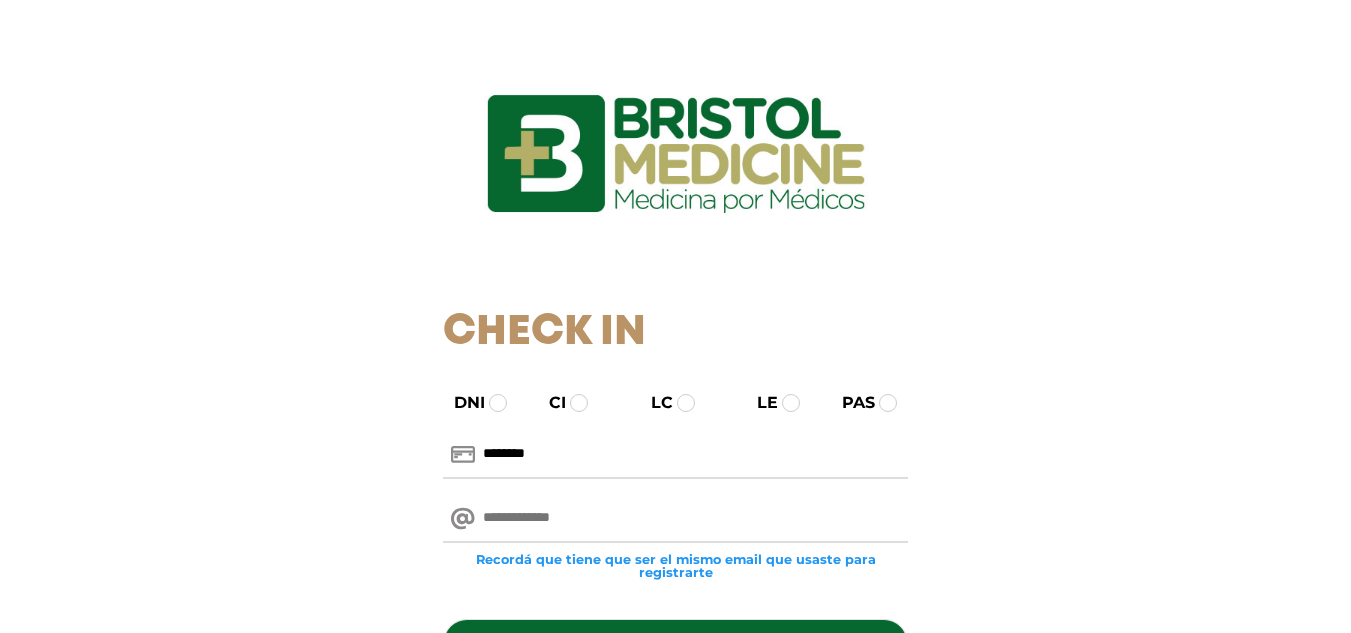 type on "********" 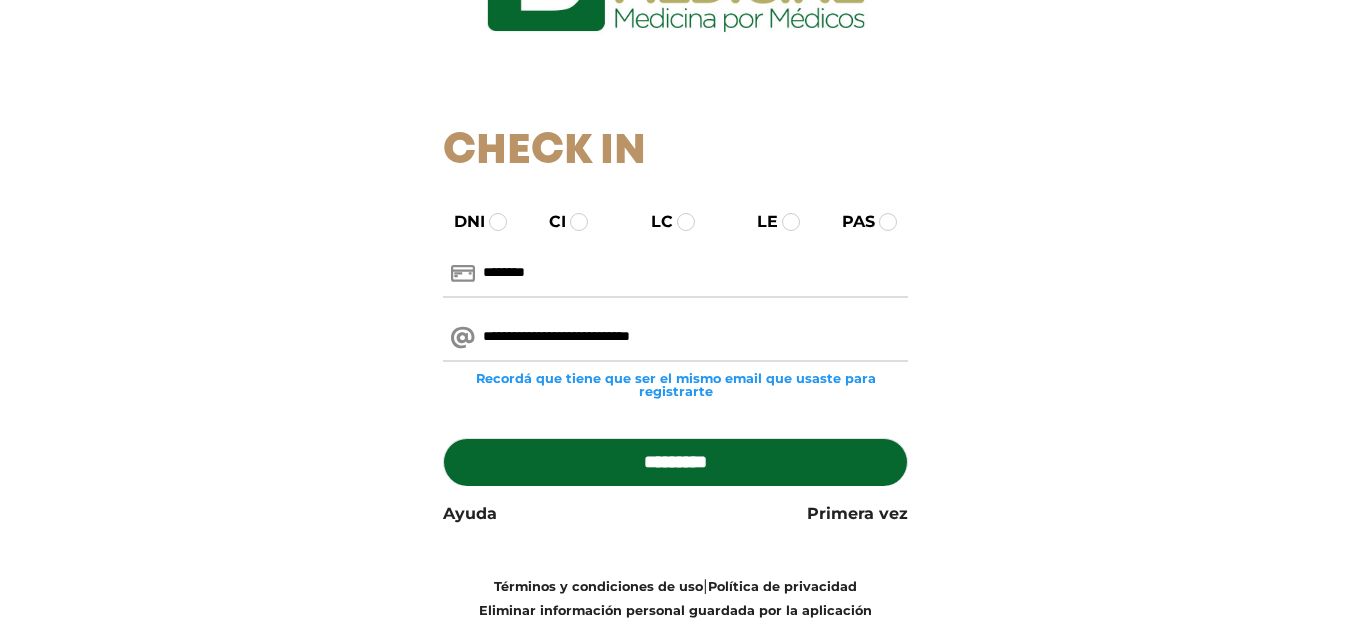 scroll, scrollTop: 200, scrollLeft: 0, axis: vertical 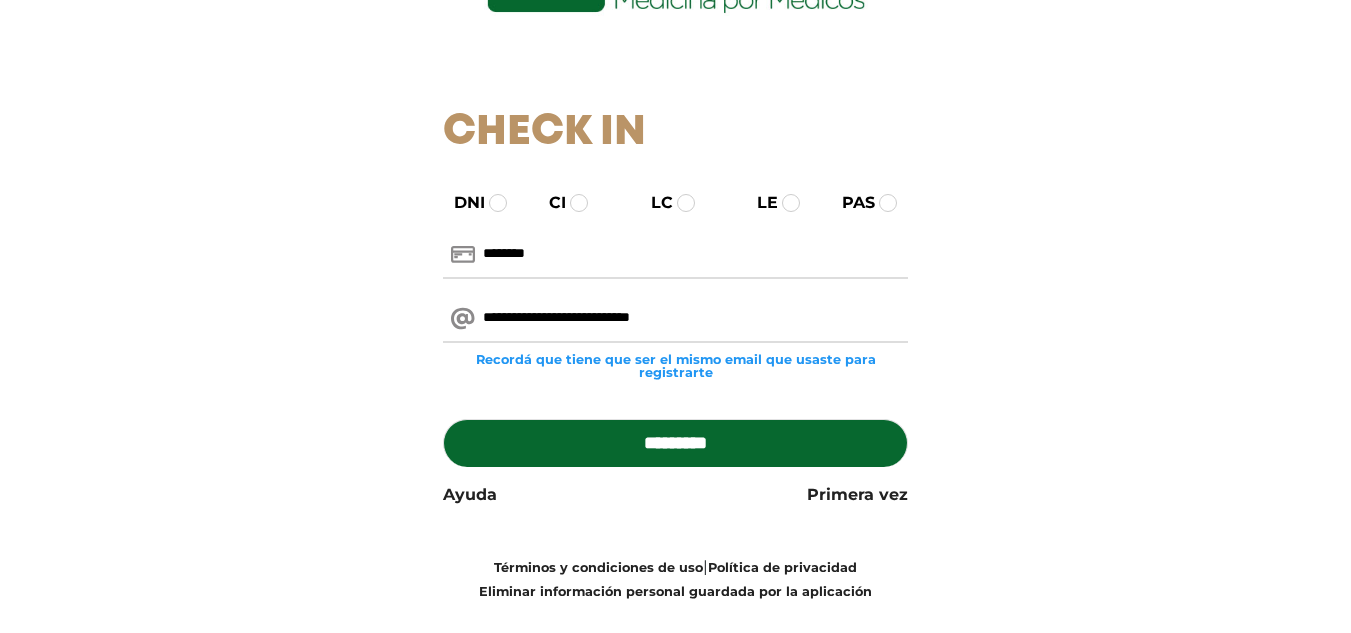 type on "**********" 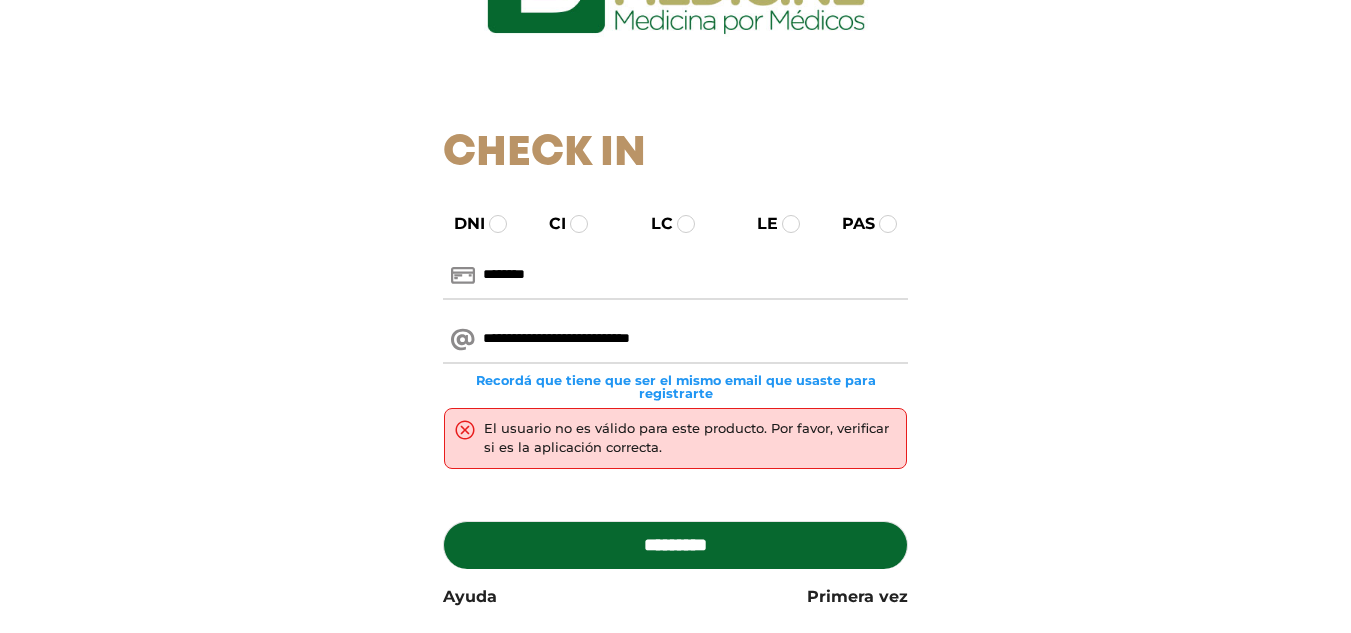 scroll, scrollTop: 200, scrollLeft: 0, axis: vertical 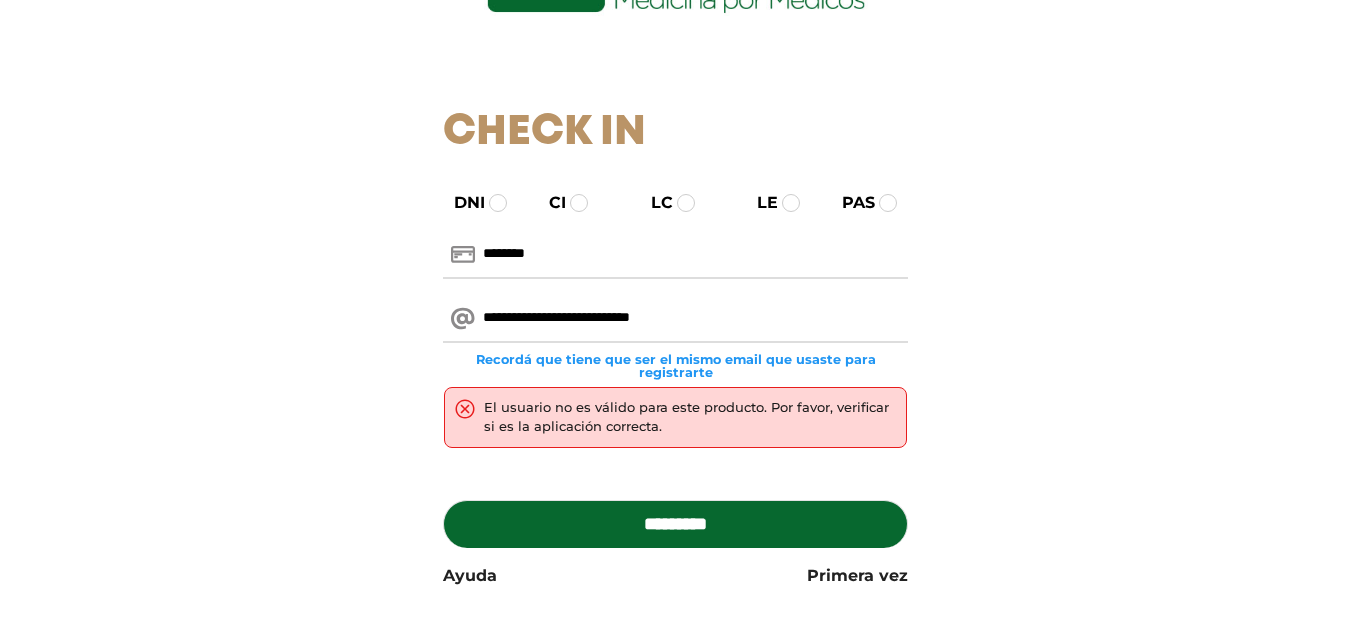 click on "********" at bounding box center (675, 255) 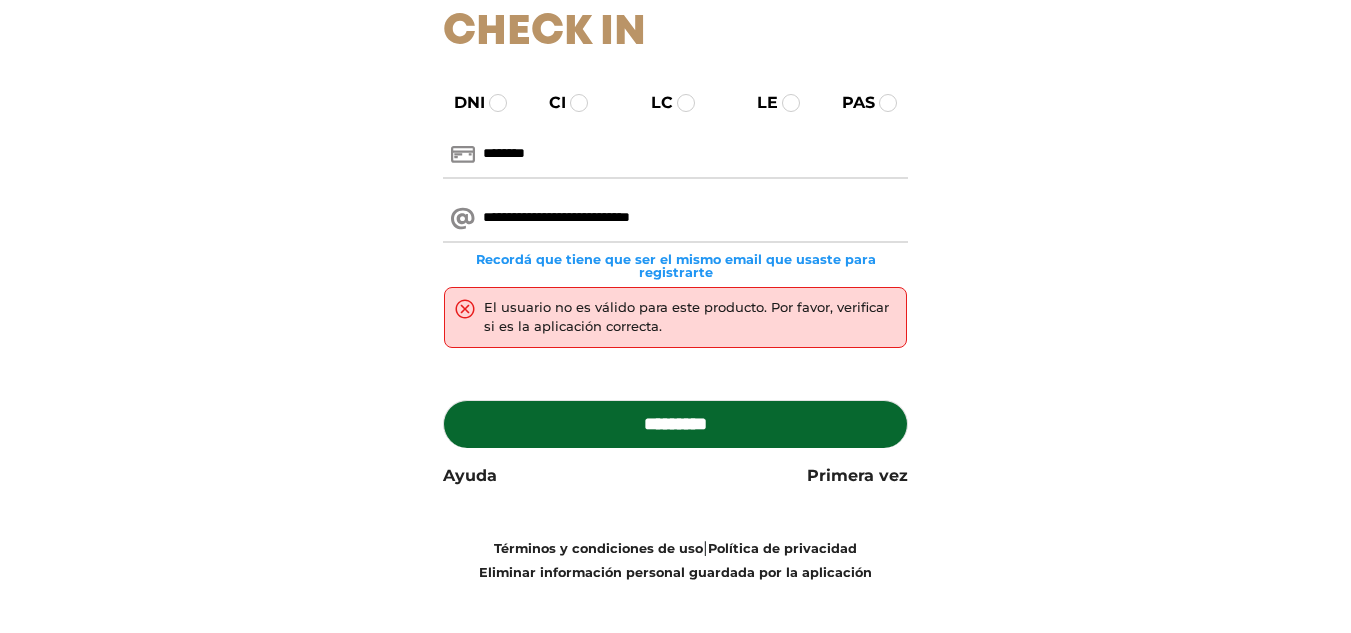 click on "*********" at bounding box center [675, 424] 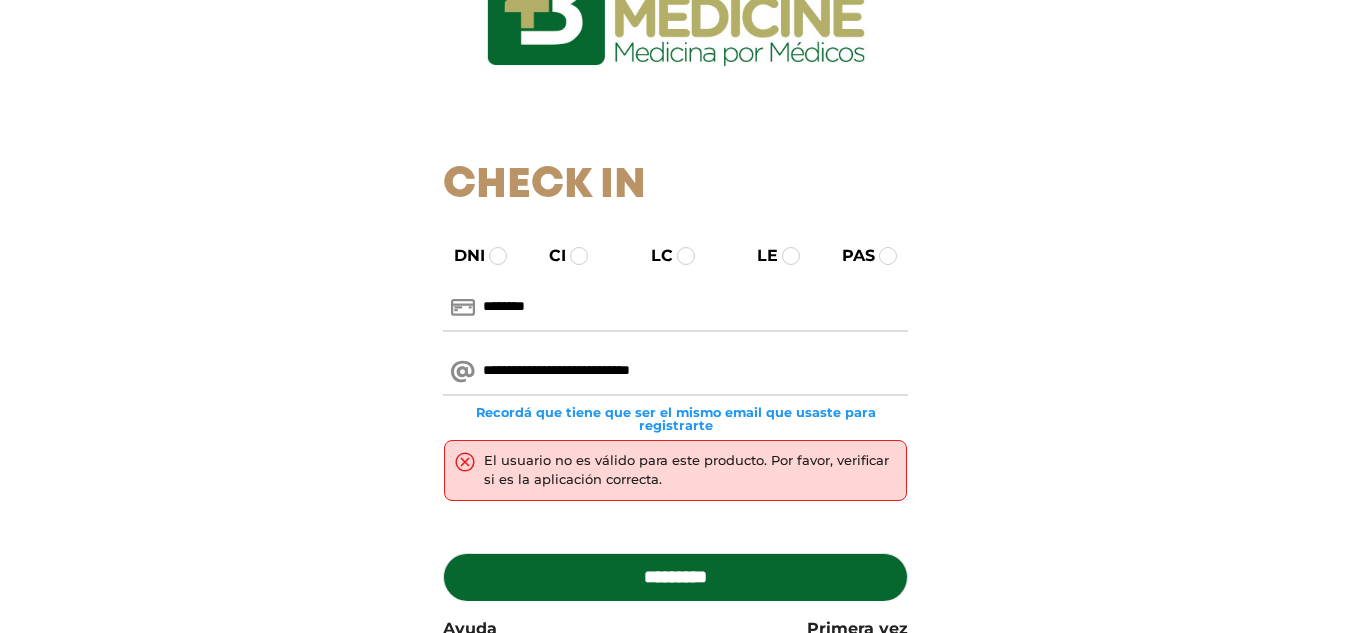 scroll, scrollTop: 200, scrollLeft: 0, axis: vertical 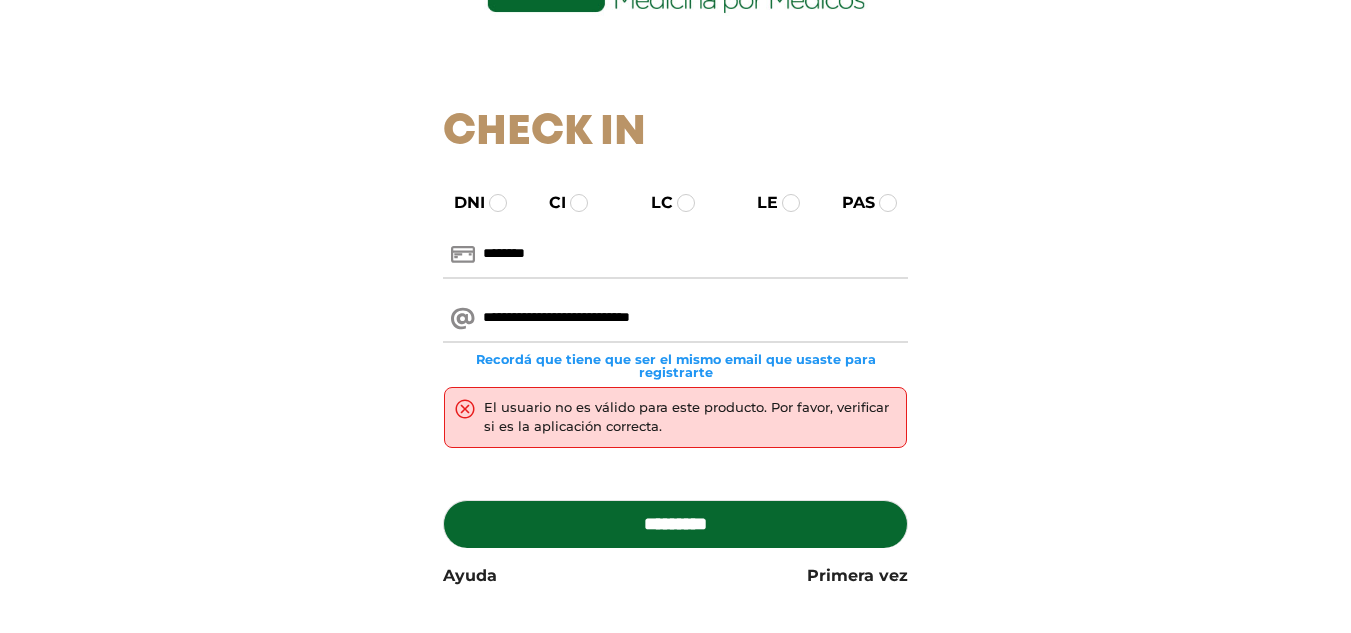 drag, startPoint x: 645, startPoint y: 256, endPoint x: 406, endPoint y: 254, distance: 239.00836 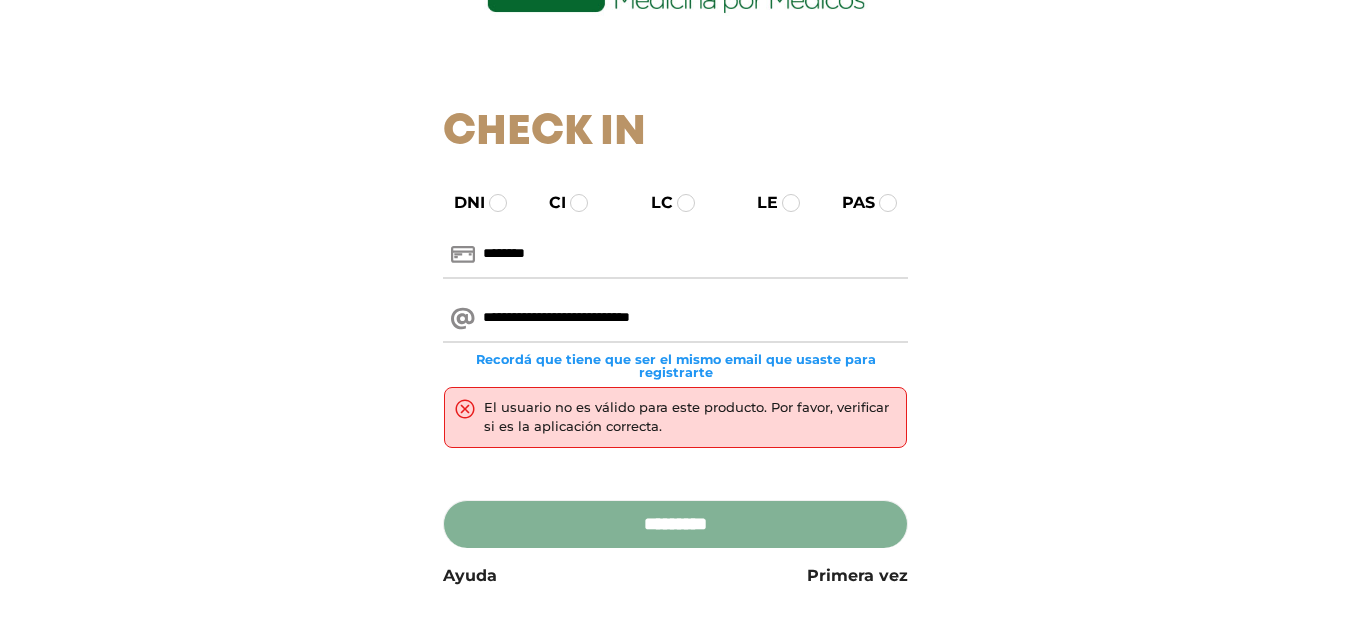 click on "*********" at bounding box center [675, 524] 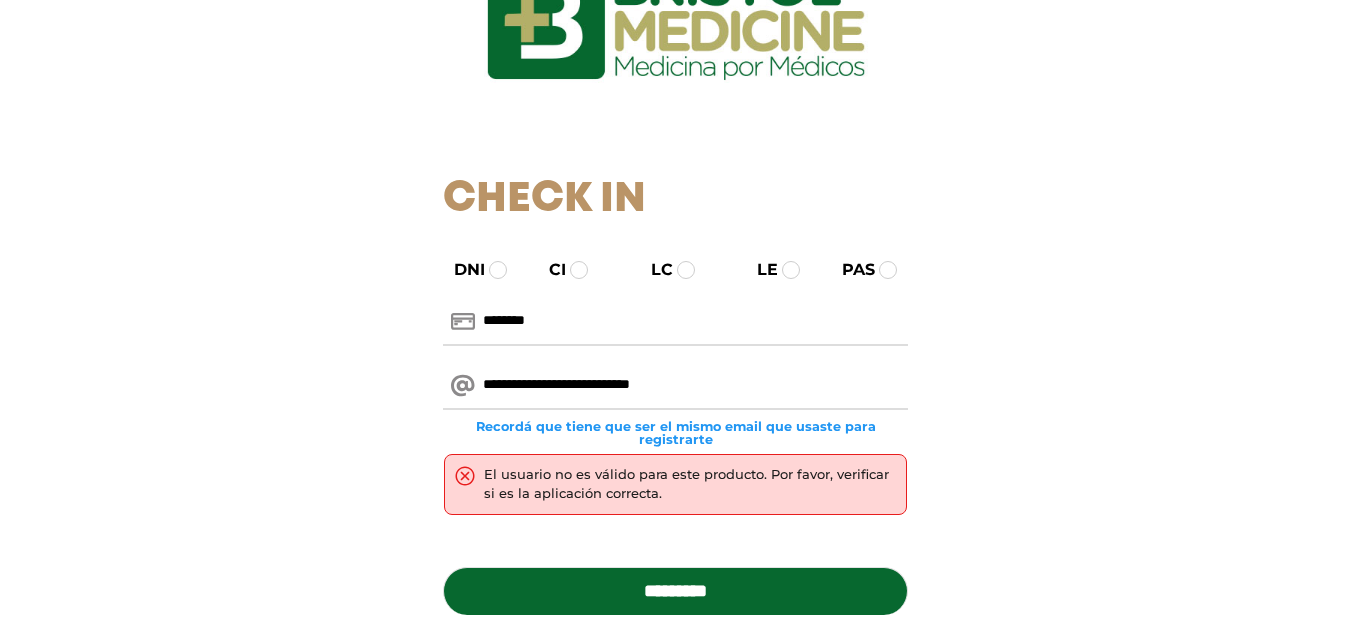 scroll, scrollTop: 100, scrollLeft: 0, axis: vertical 